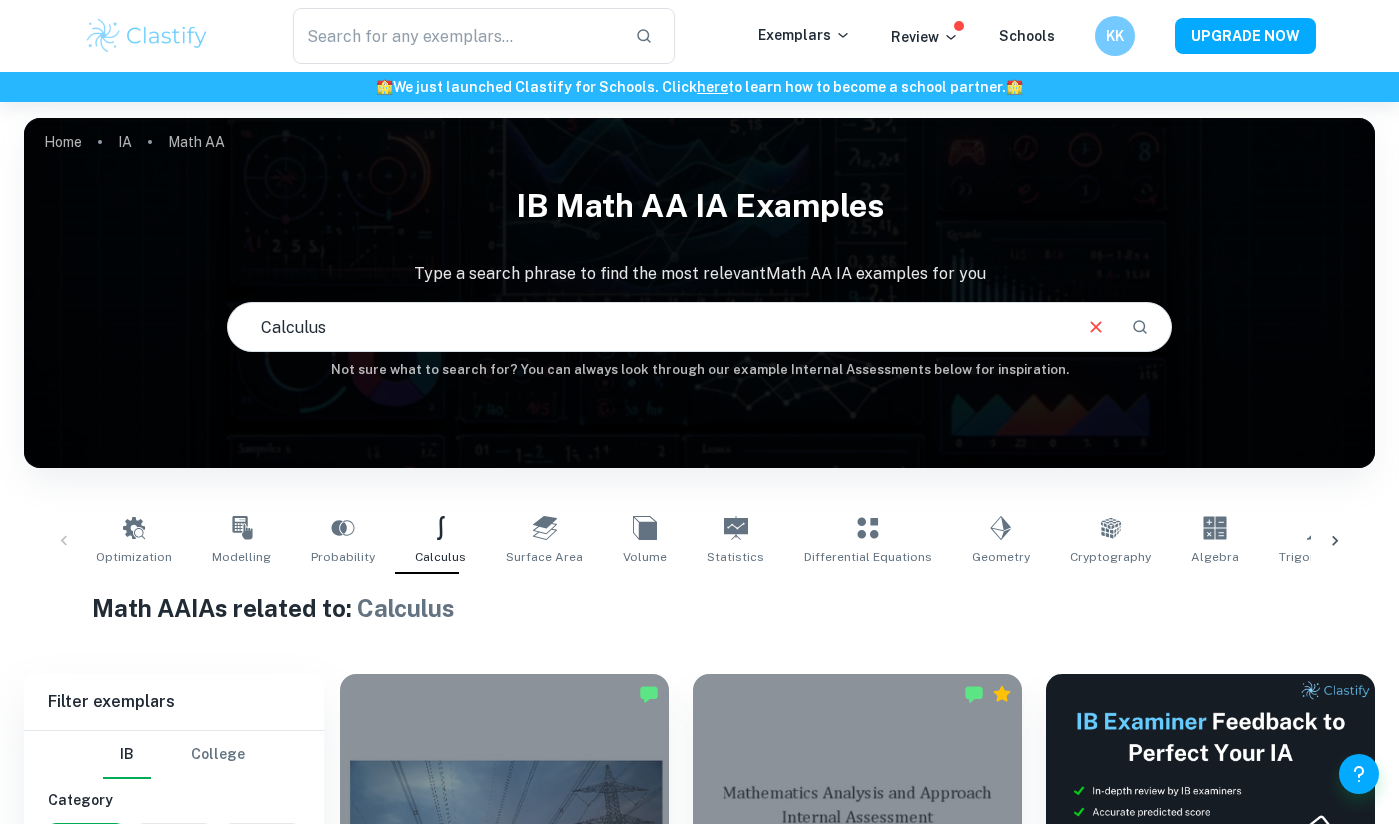 scroll, scrollTop: 2287, scrollLeft: 0, axis: vertical 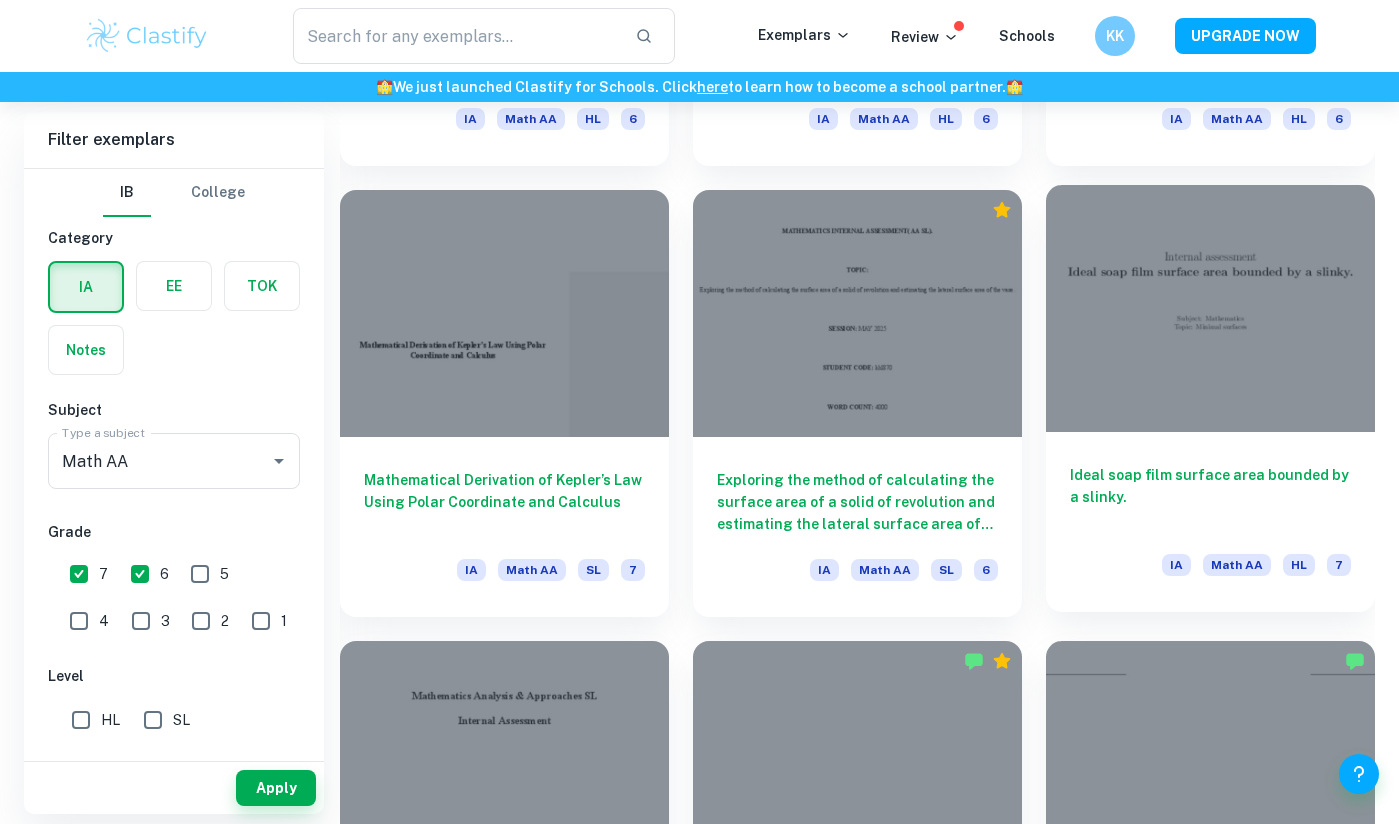 click at bounding box center (1210, 308) 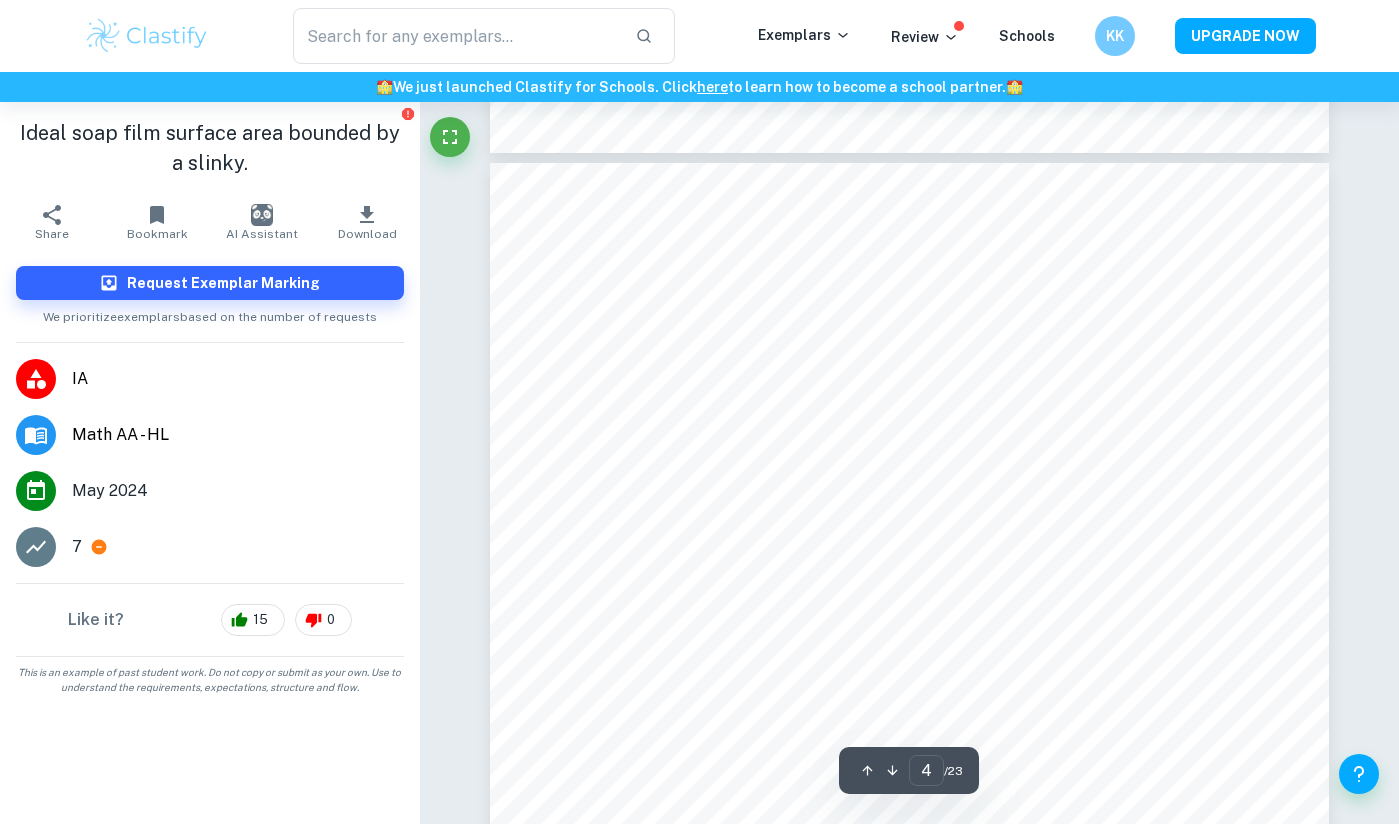 scroll, scrollTop: 4075, scrollLeft: 0, axis: vertical 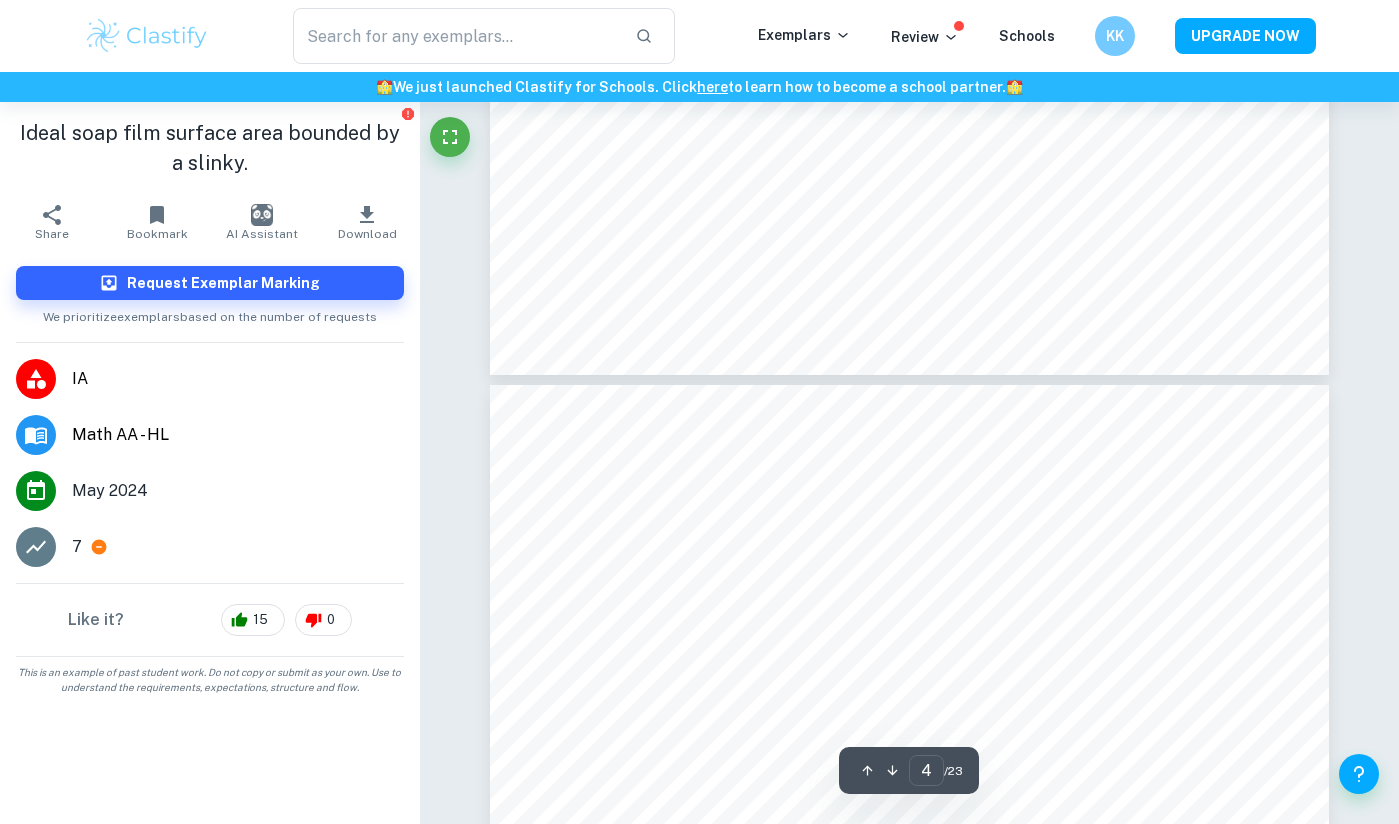 type on "5" 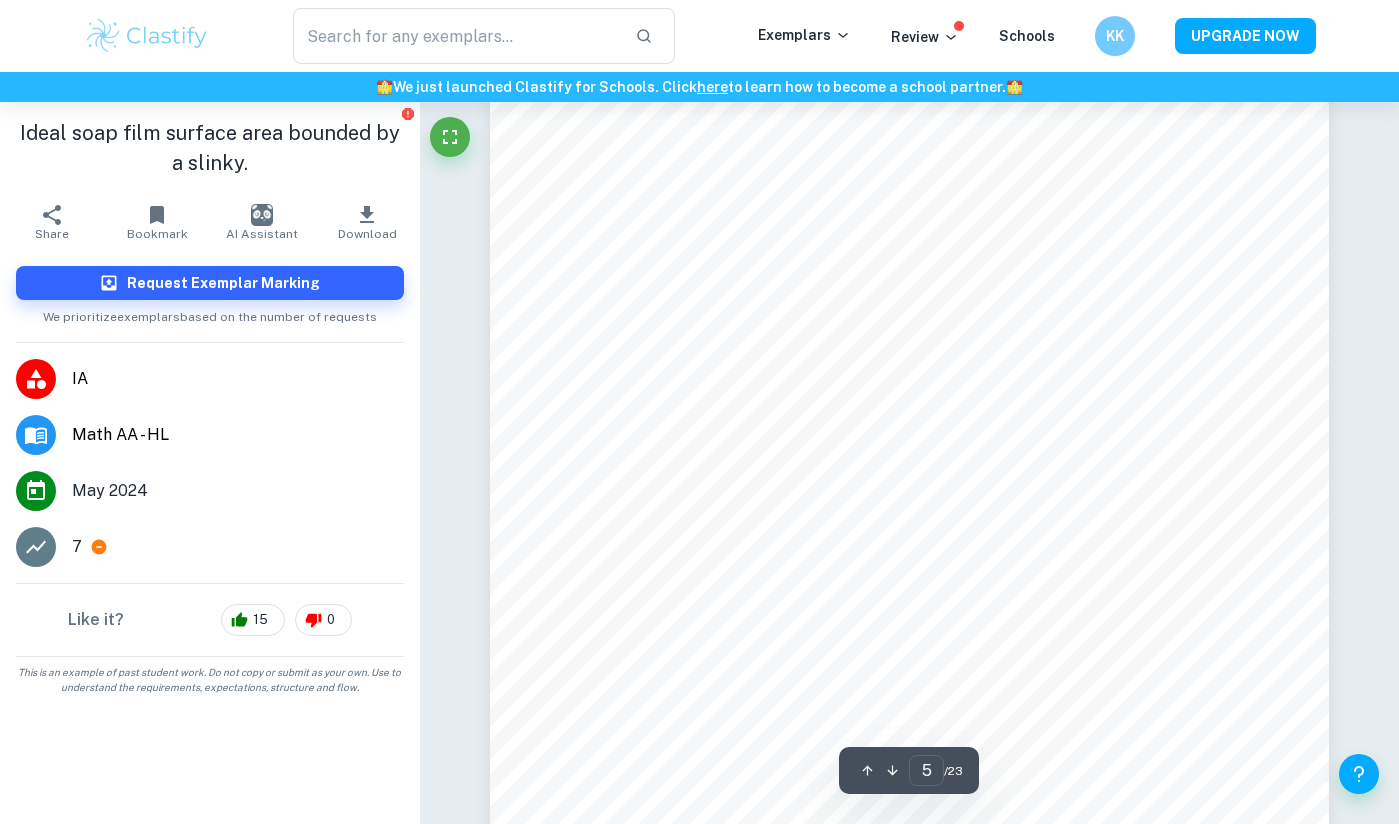scroll, scrollTop: 5331, scrollLeft: 0, axis: vertical 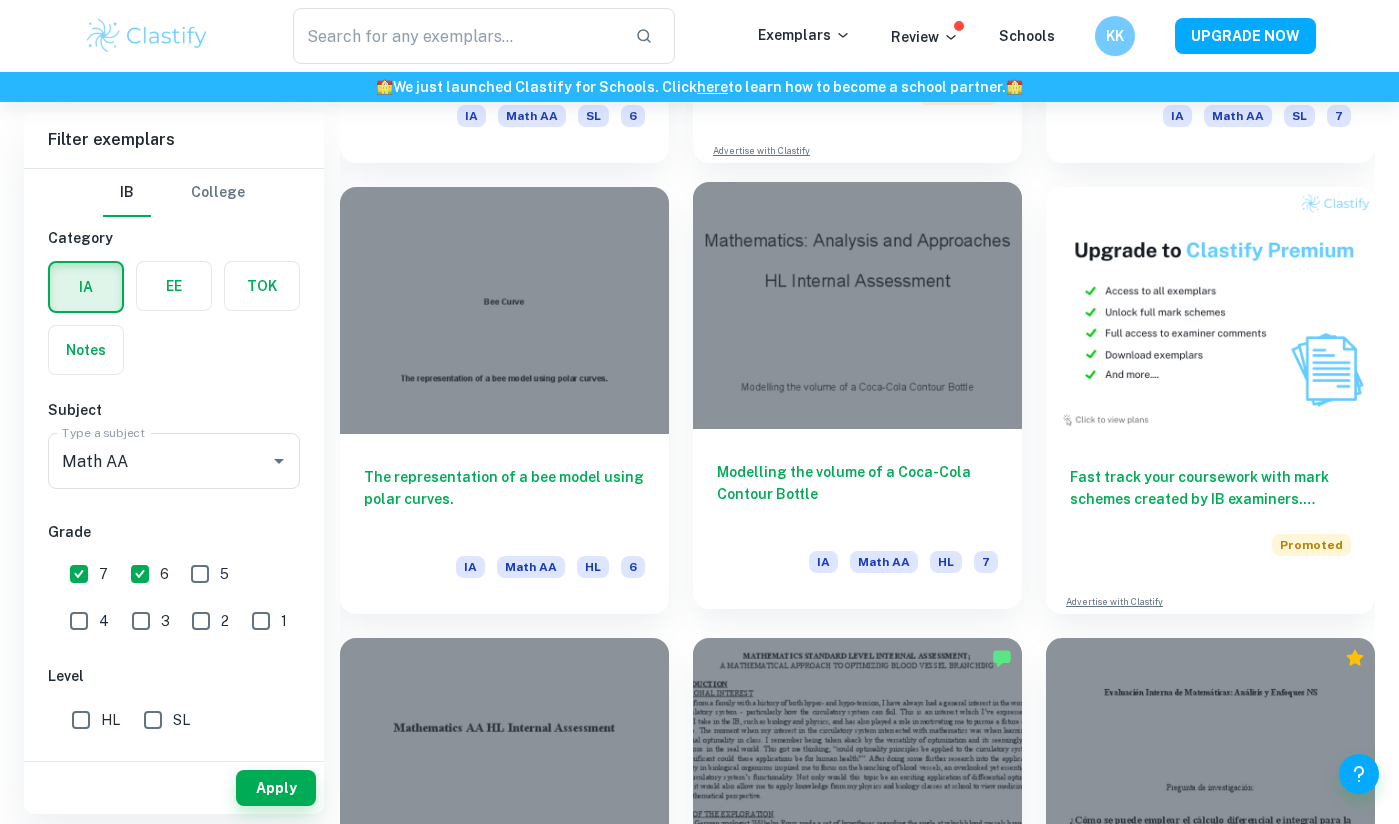 click at bounding box center (857, 305) 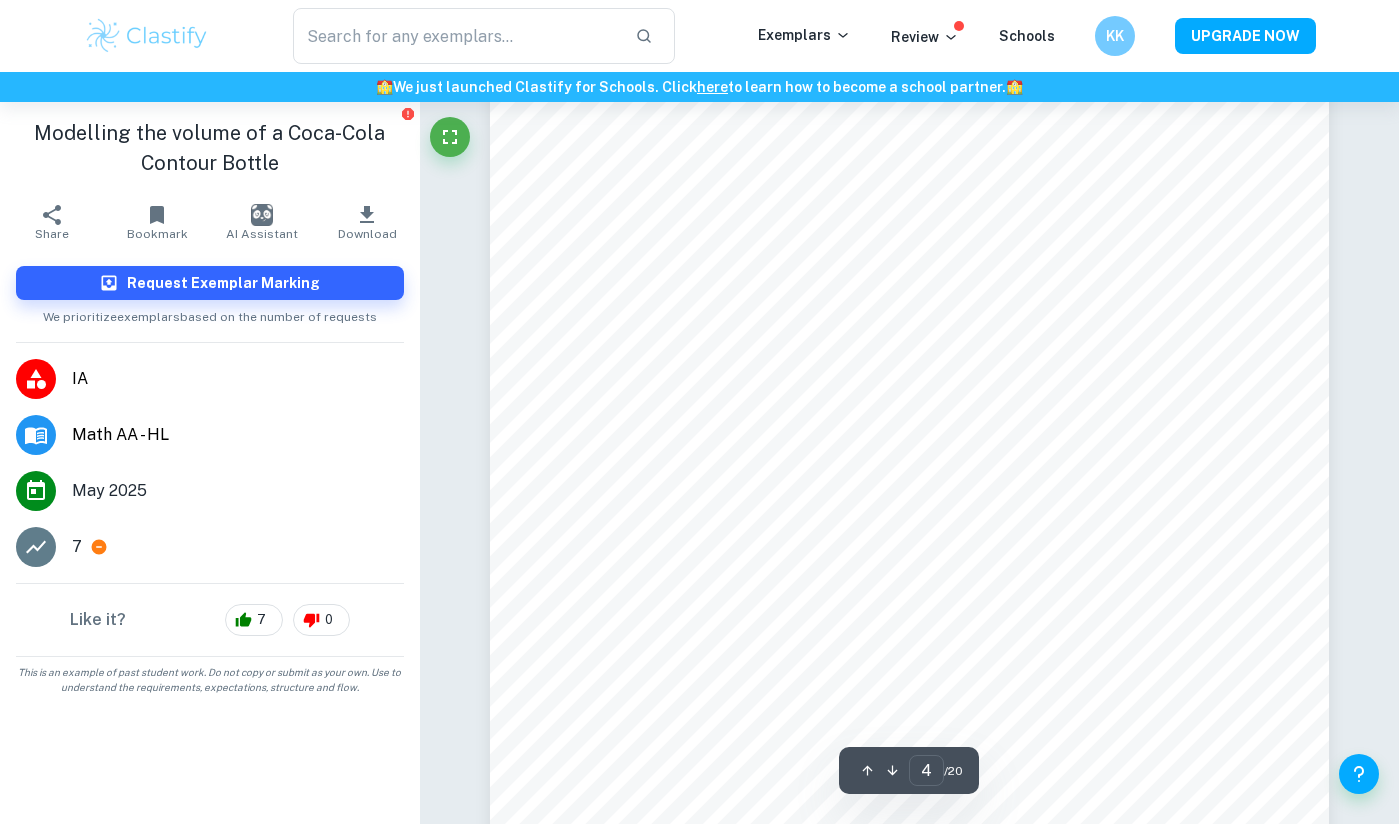scroll, scrollTop: 3755, scrollLeft: 0, axis: vertical 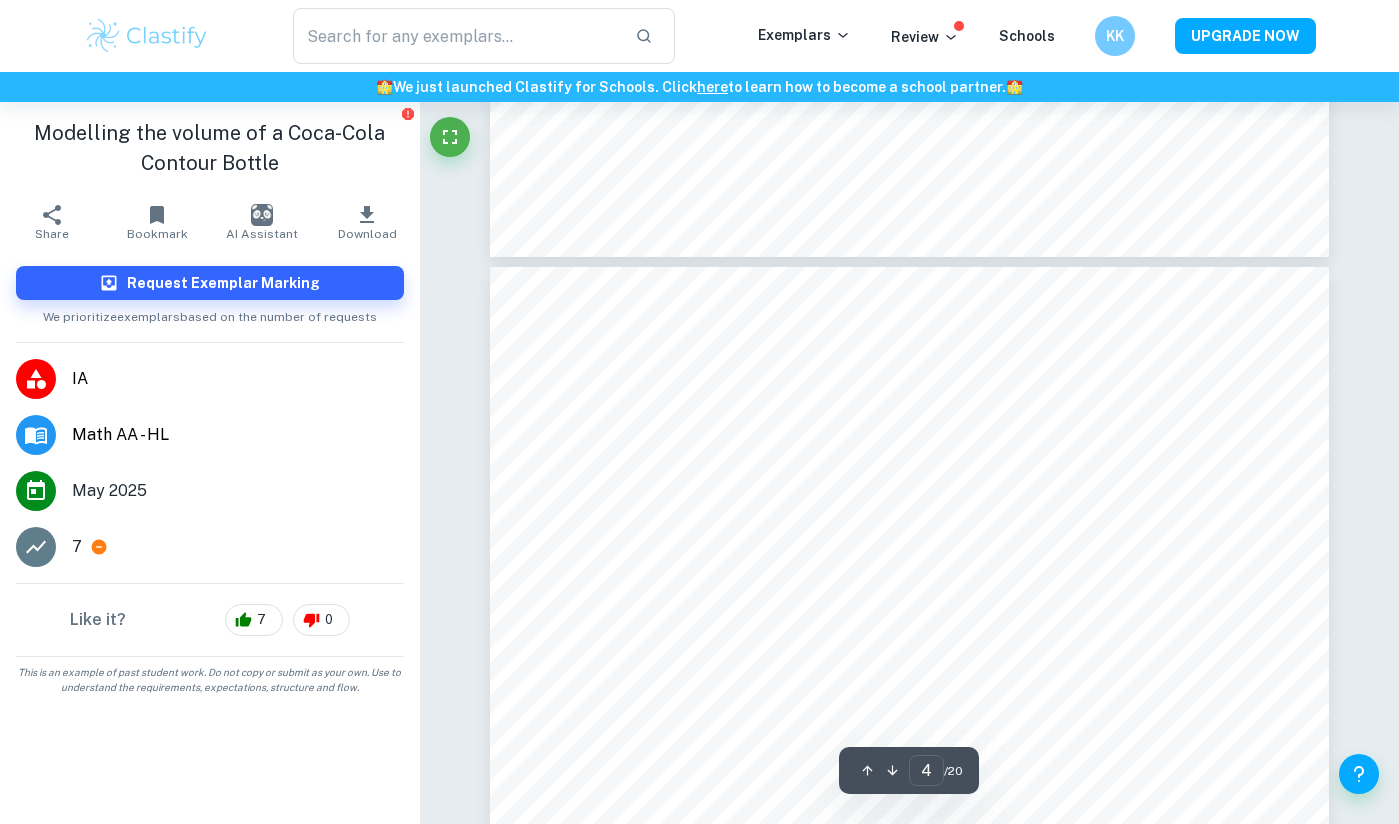 type on "5" 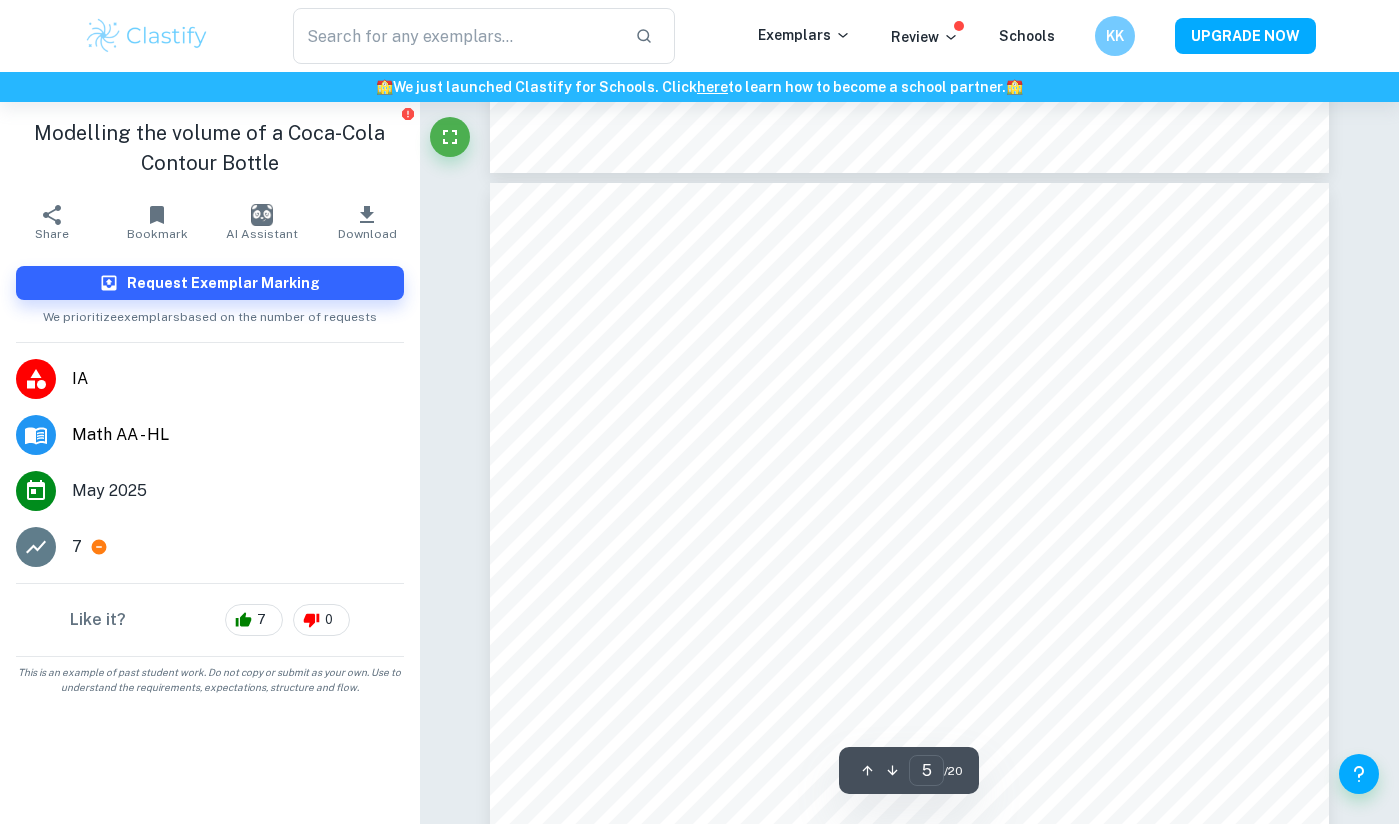 scroll, scrollTop: 5066, scrollLeft: 0, axis: vertical 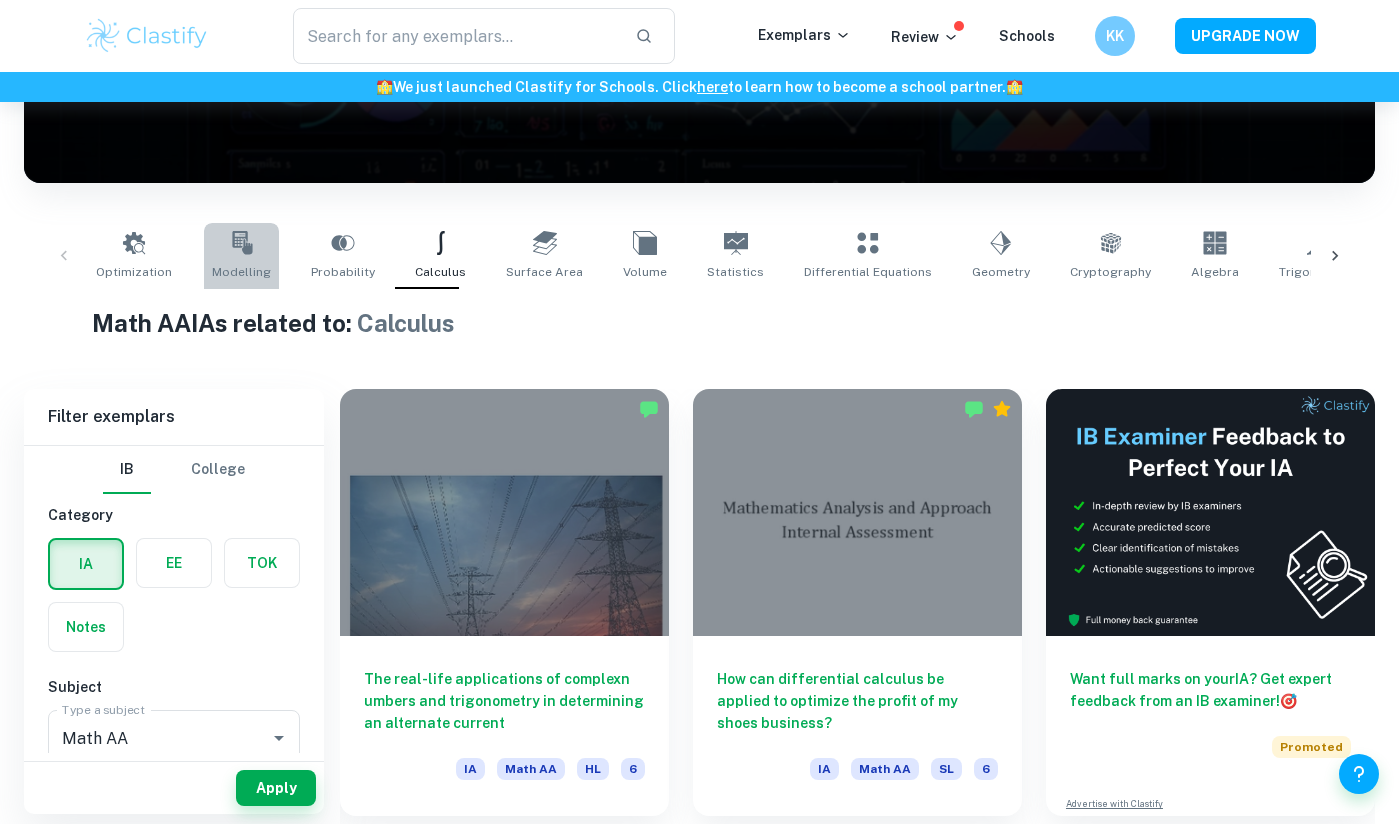click 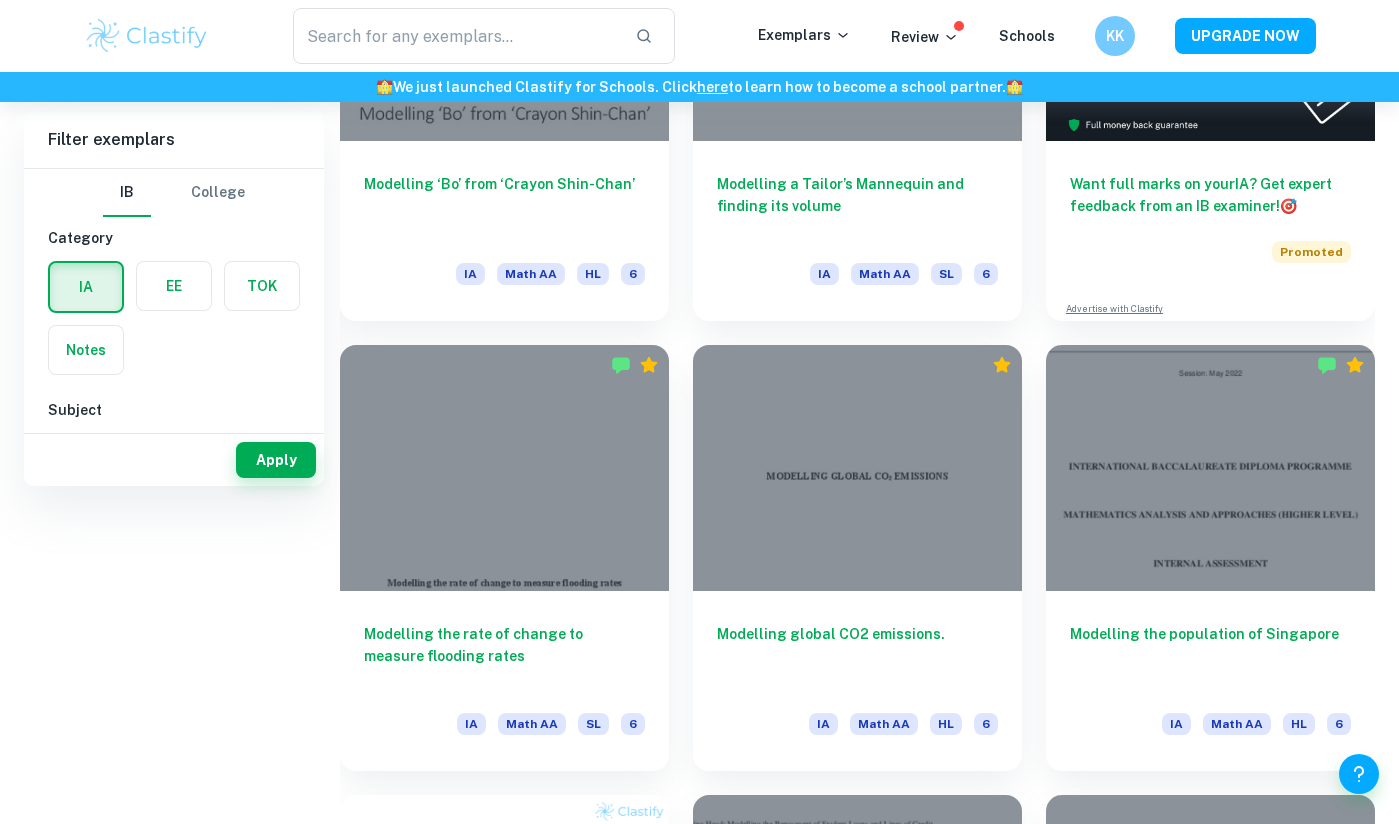 scroll, scrollTop: 0, scrollLeft: 0, axis: both 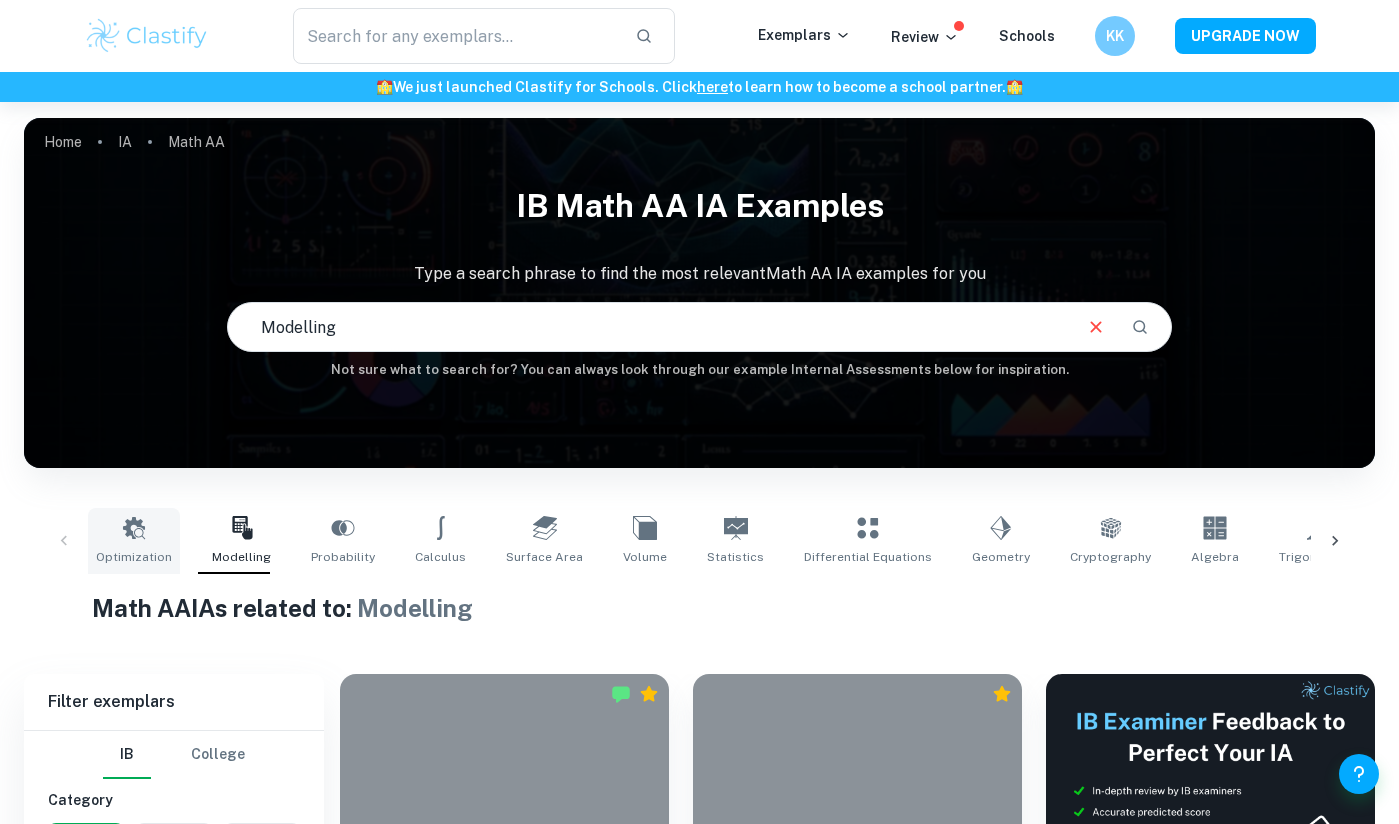 click 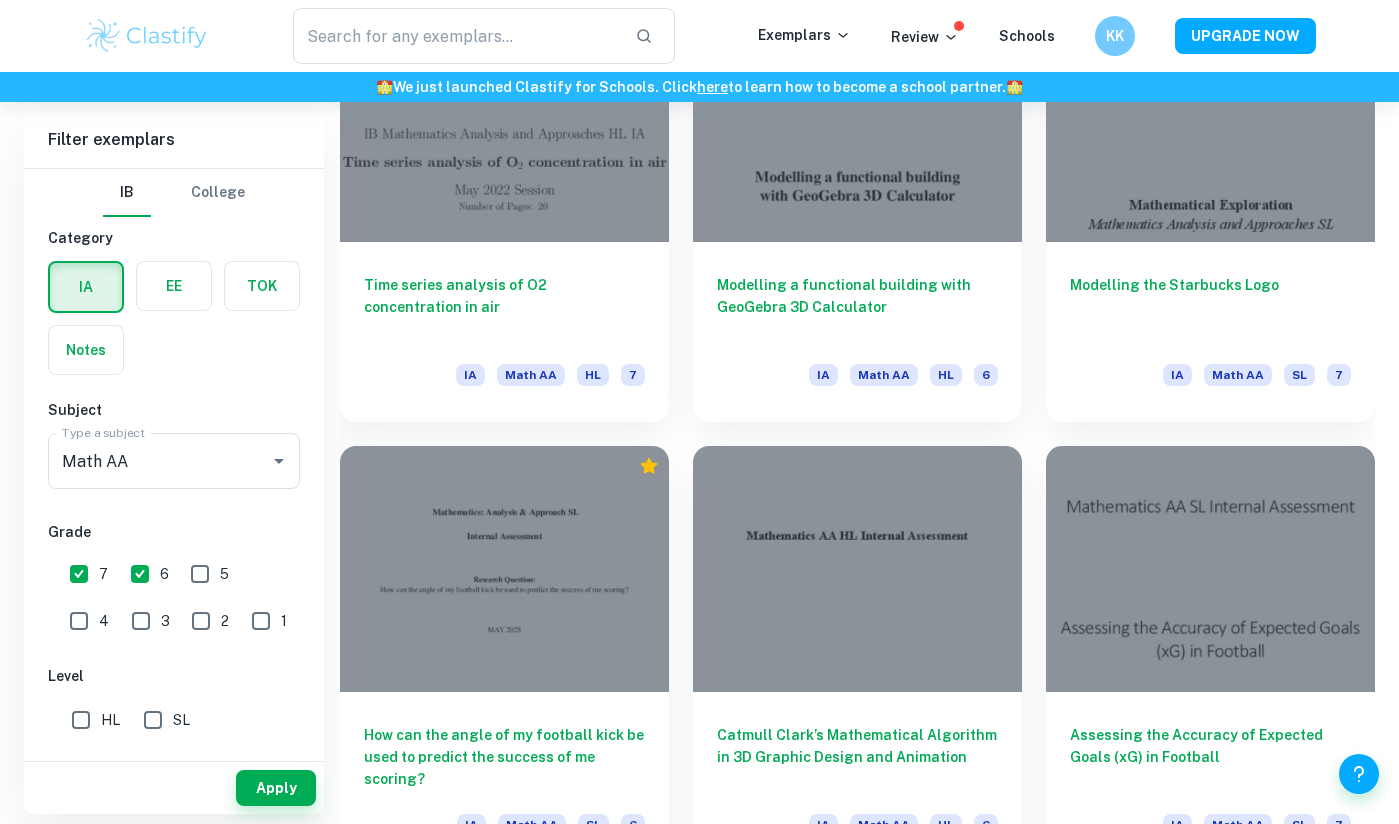 scroll, scrollTop: 9242, scrollLeft: 0, axis: vertical 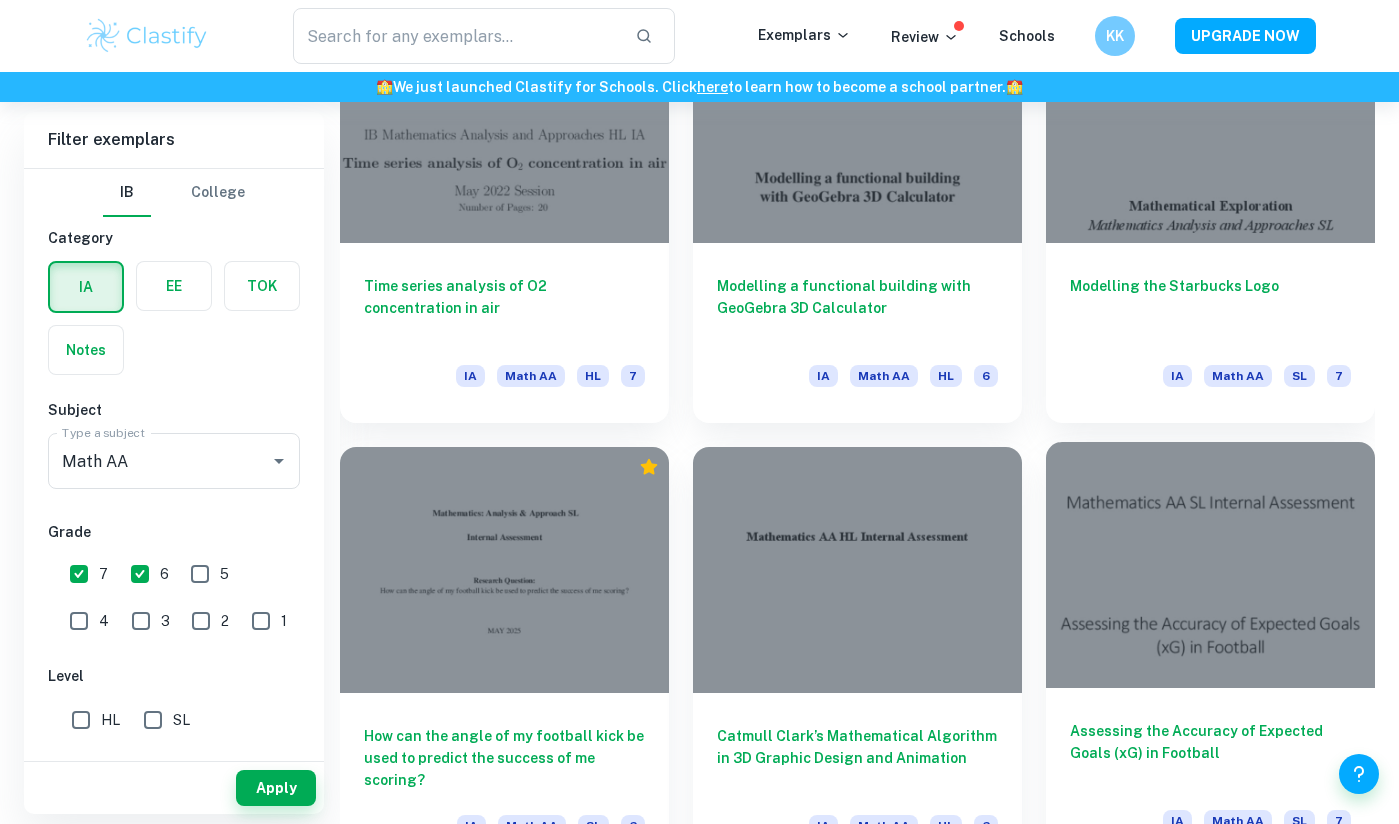 click at bounding box center (1210, 565) 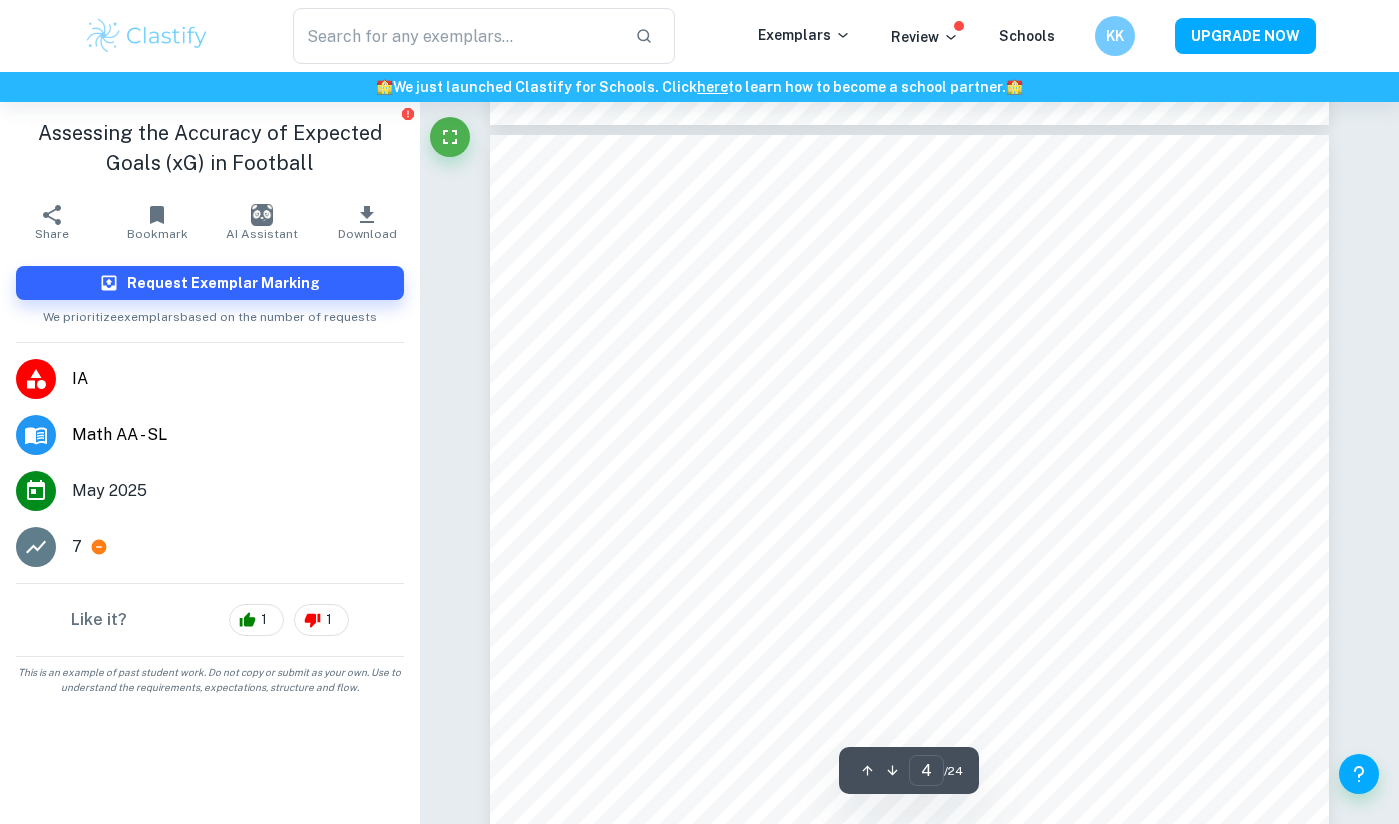 scroll, scrollTop: 4001, scrollLeft: 0, axis: vertical 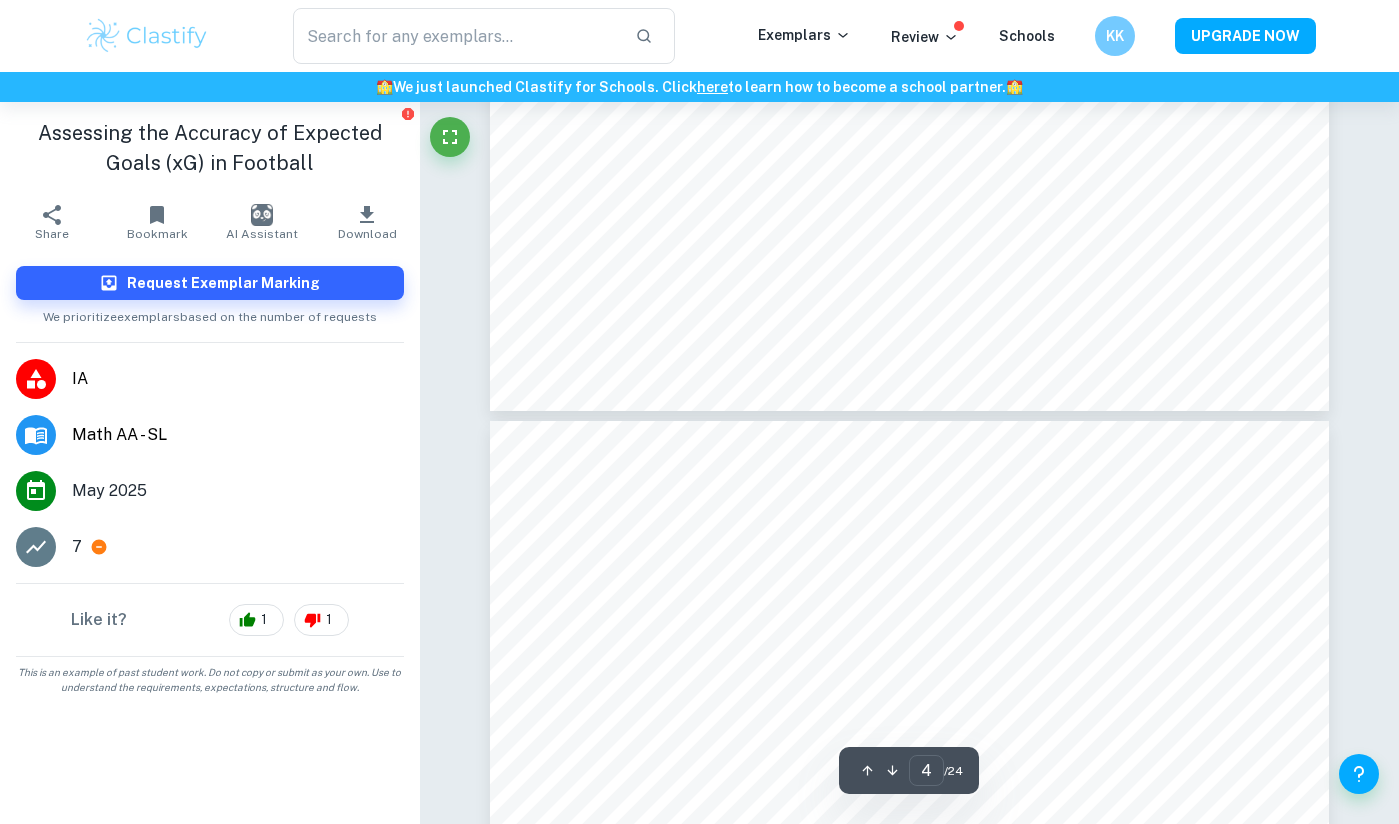 type on "3" 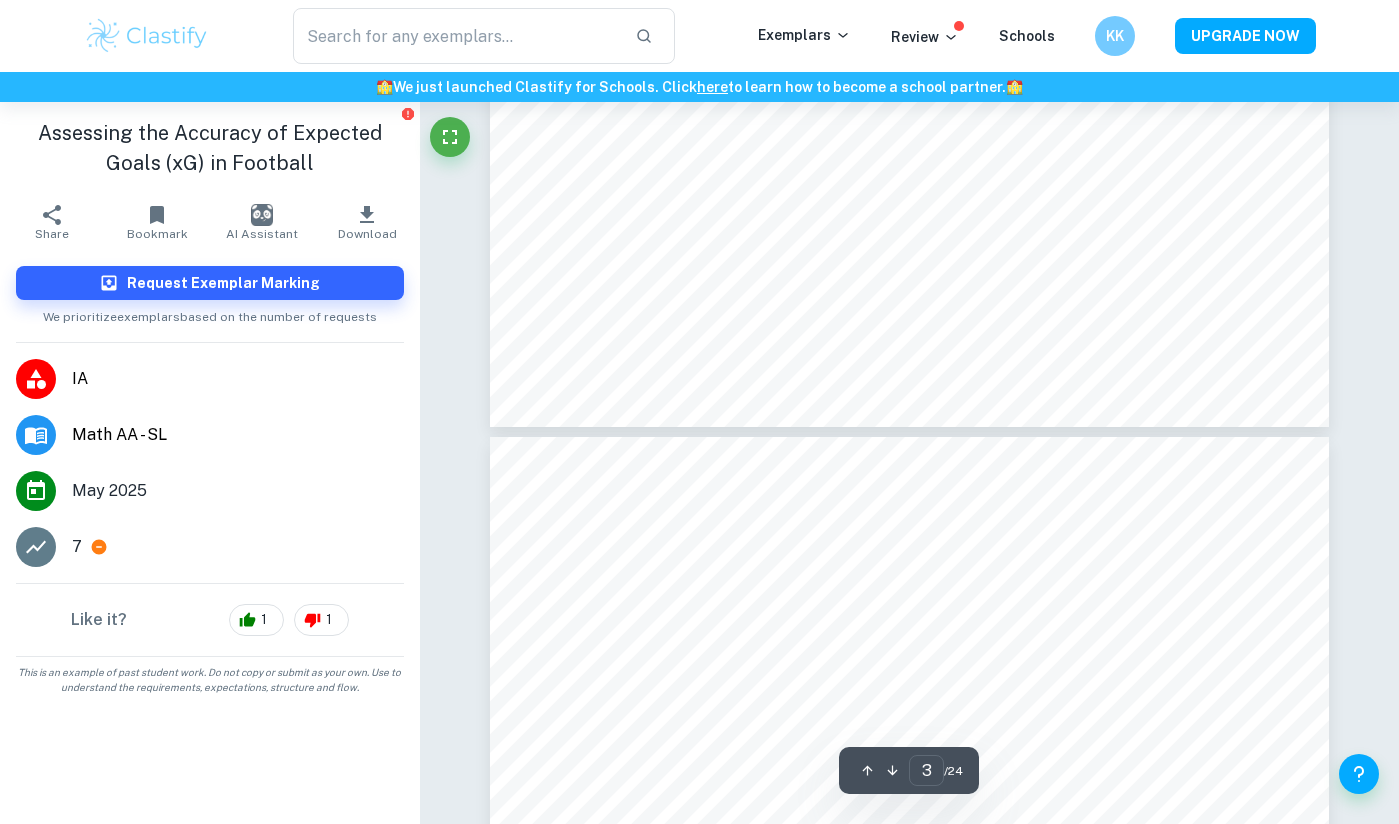 scroll, scrollTop: 3244, scrollLeft: 0, axis: vertical 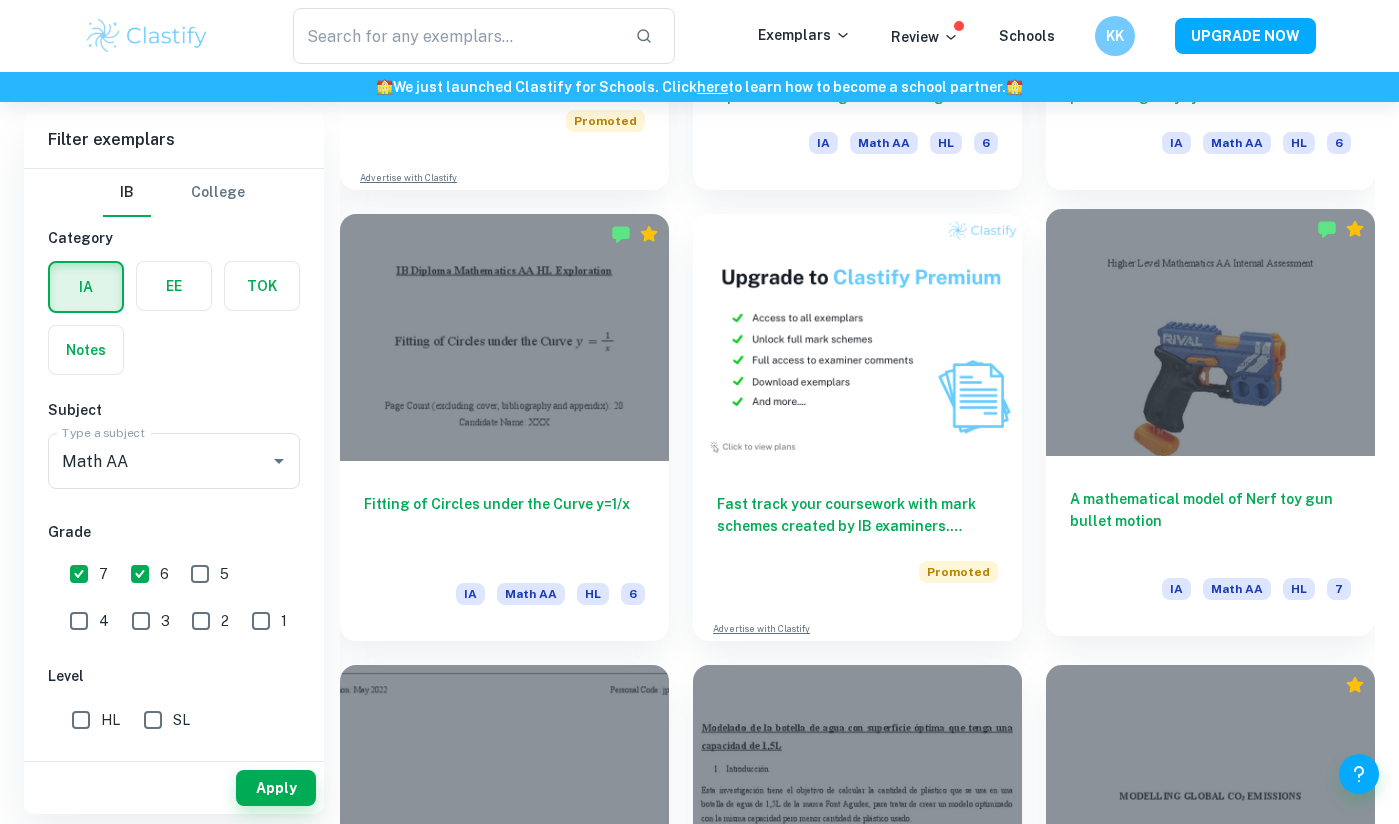 click at bounding box center [1210, 332] 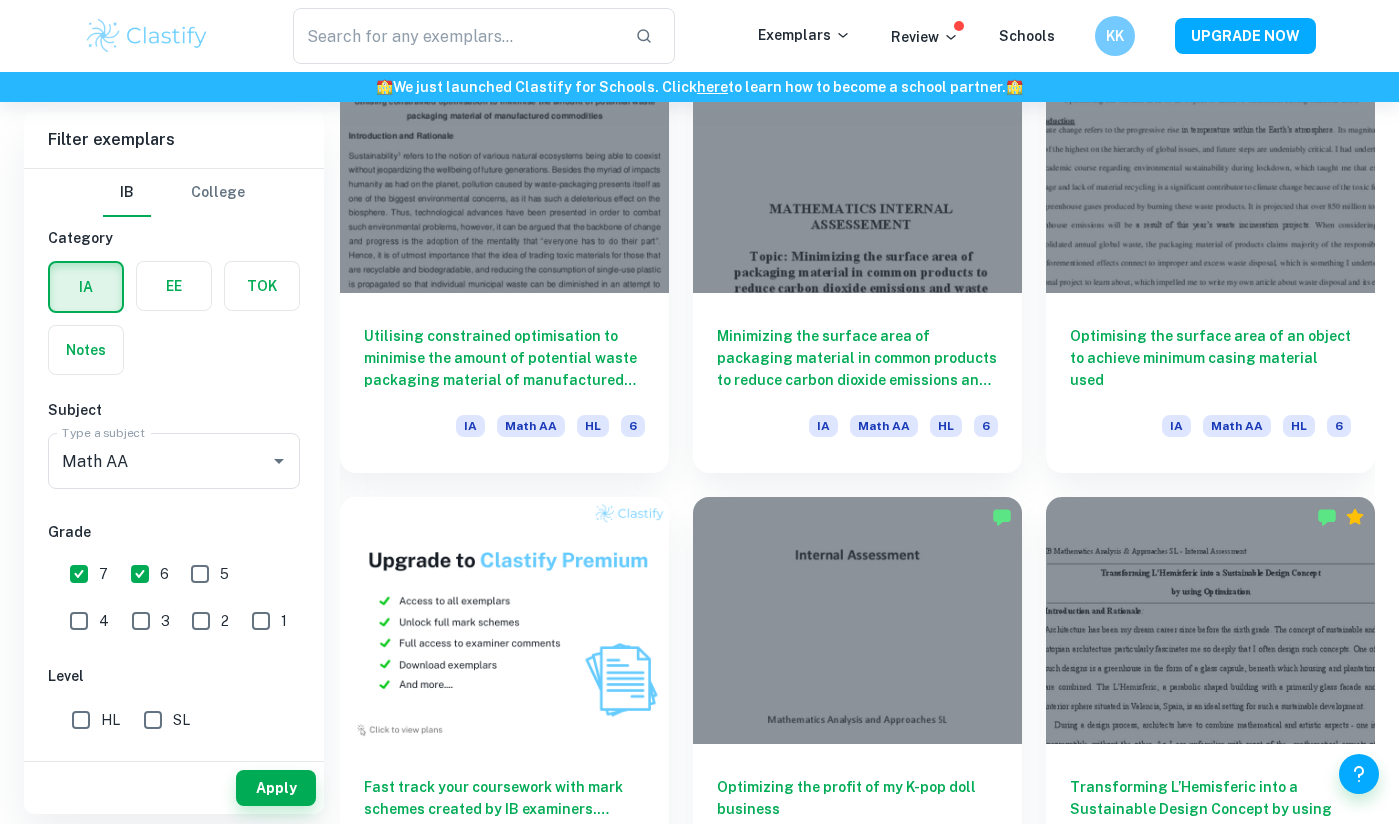 scroll, scrollTop: 0, scrollLeft: 0, axis: both 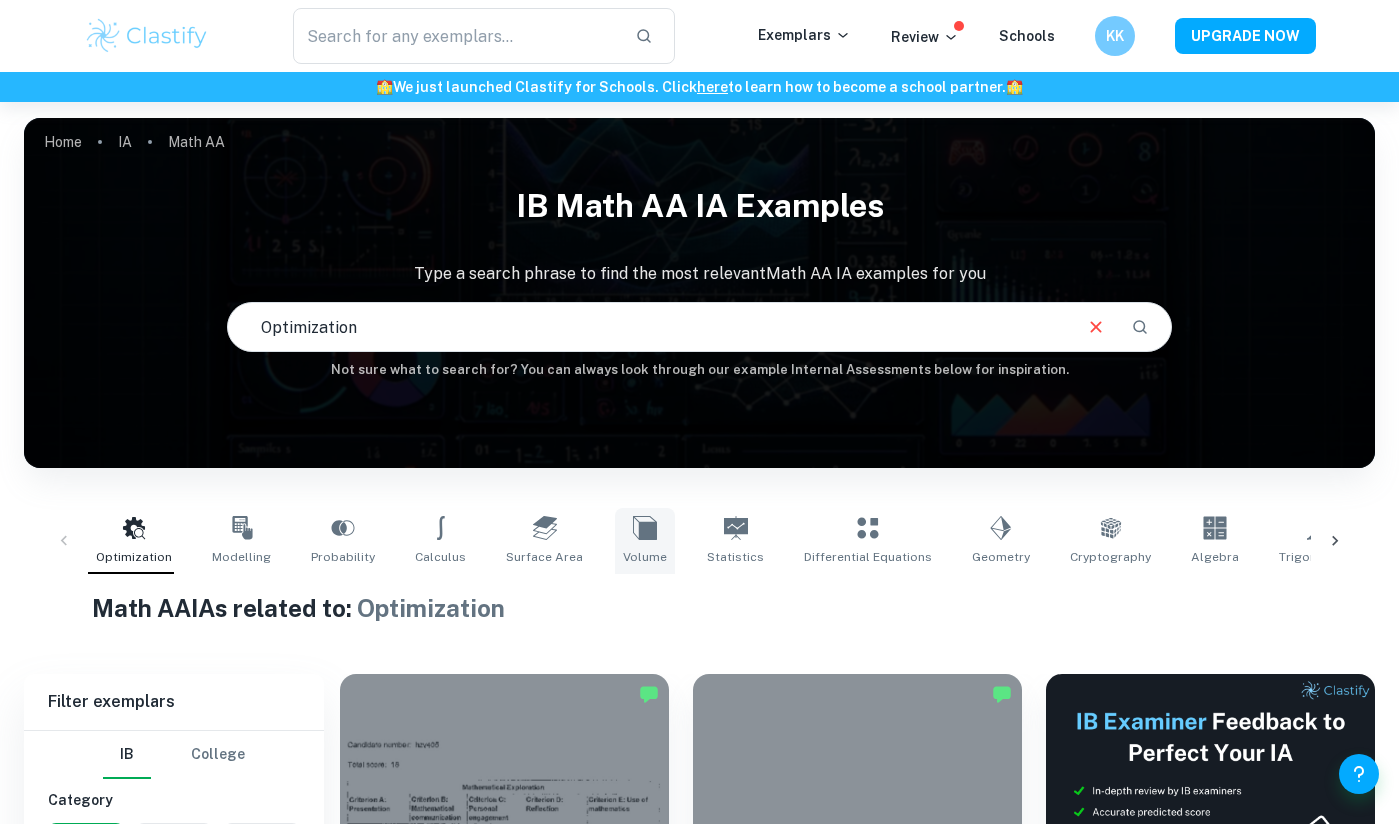 click 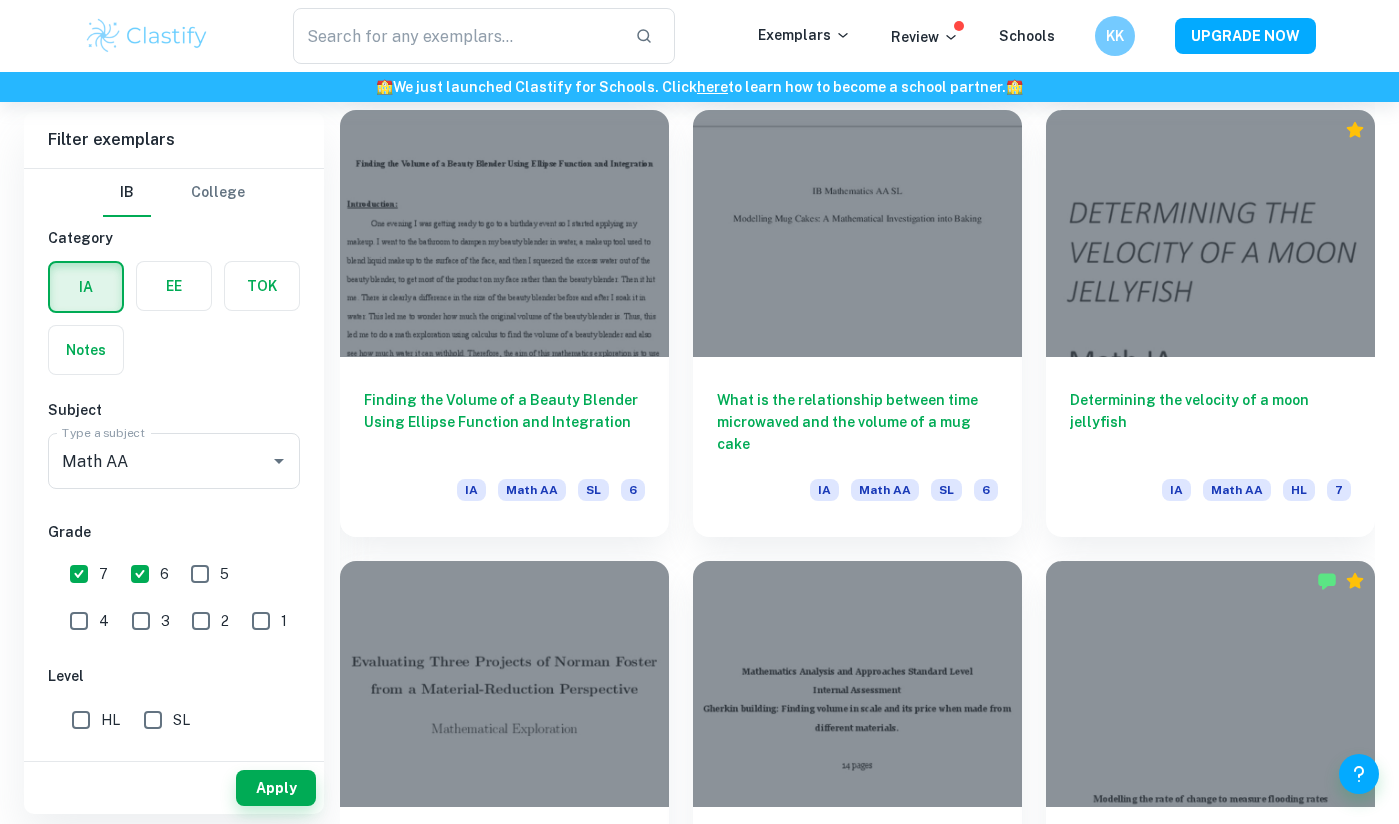 scroll, scrollTop: 4284, scrollLeft: 0, axis: vertical 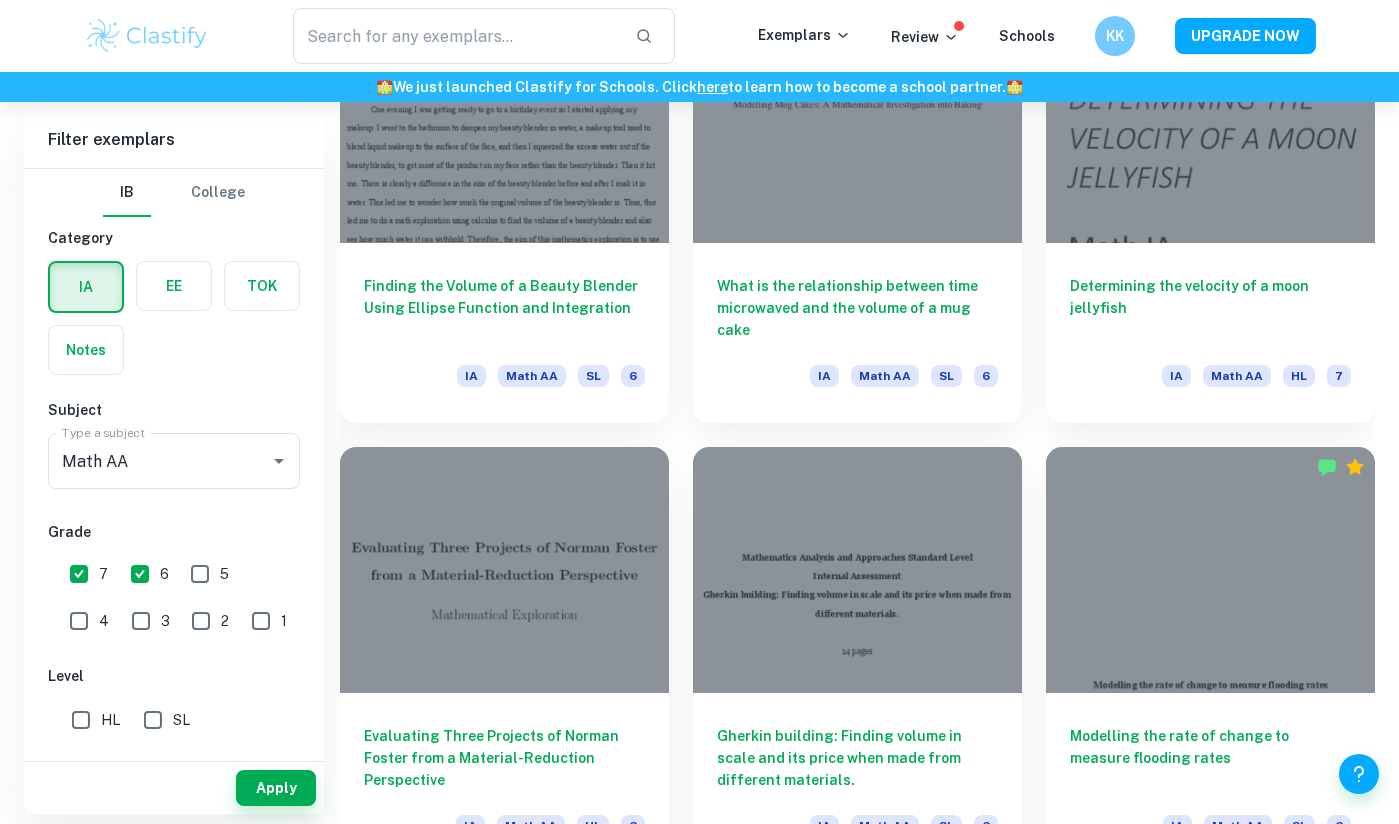 click on "🏫  We just launched Clastify for Schools. Click  here  to learn how to become a school partner.  🏫" at bounding box center [699, 87] 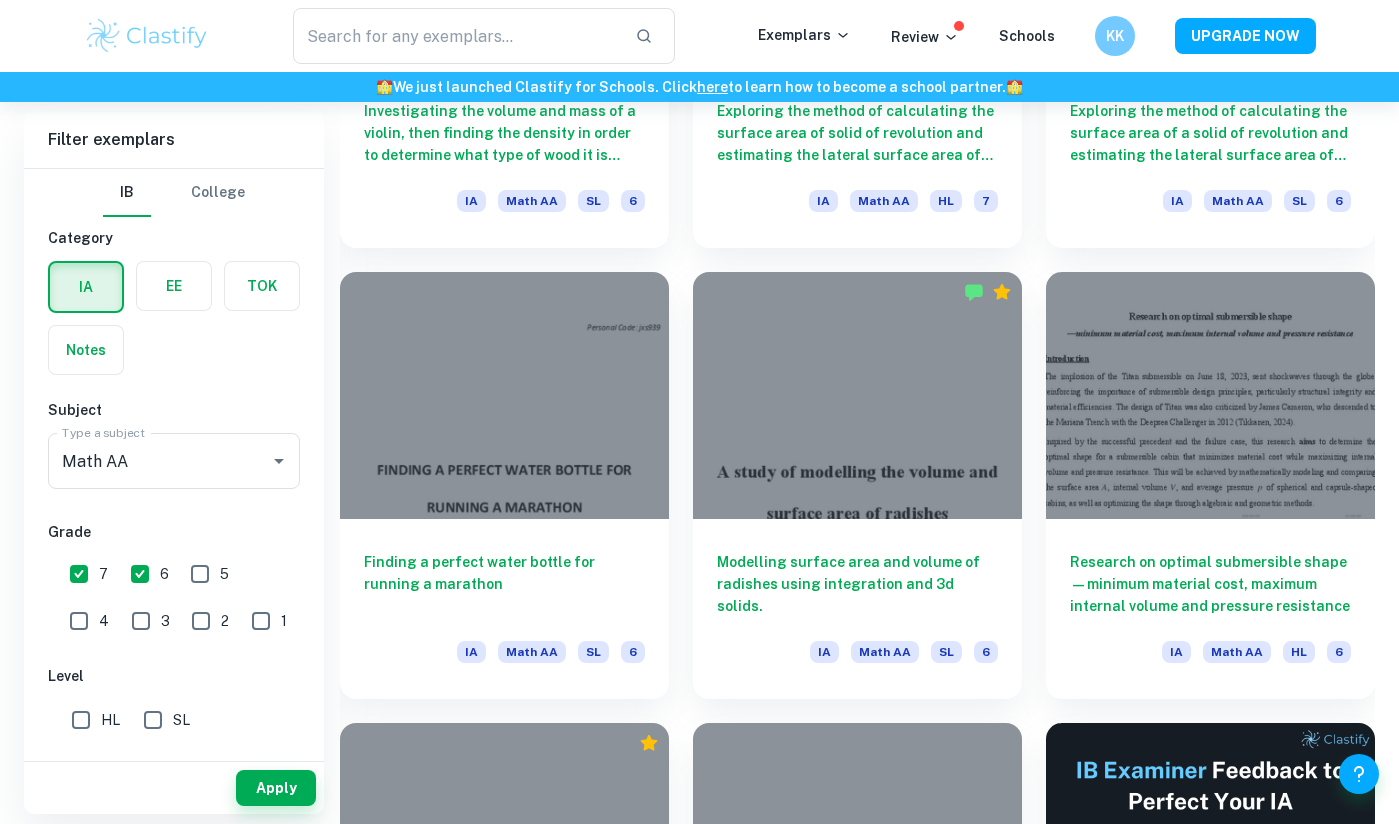 scroll, scrollTop: 8178, scrollLeft: 0, axis: vertical 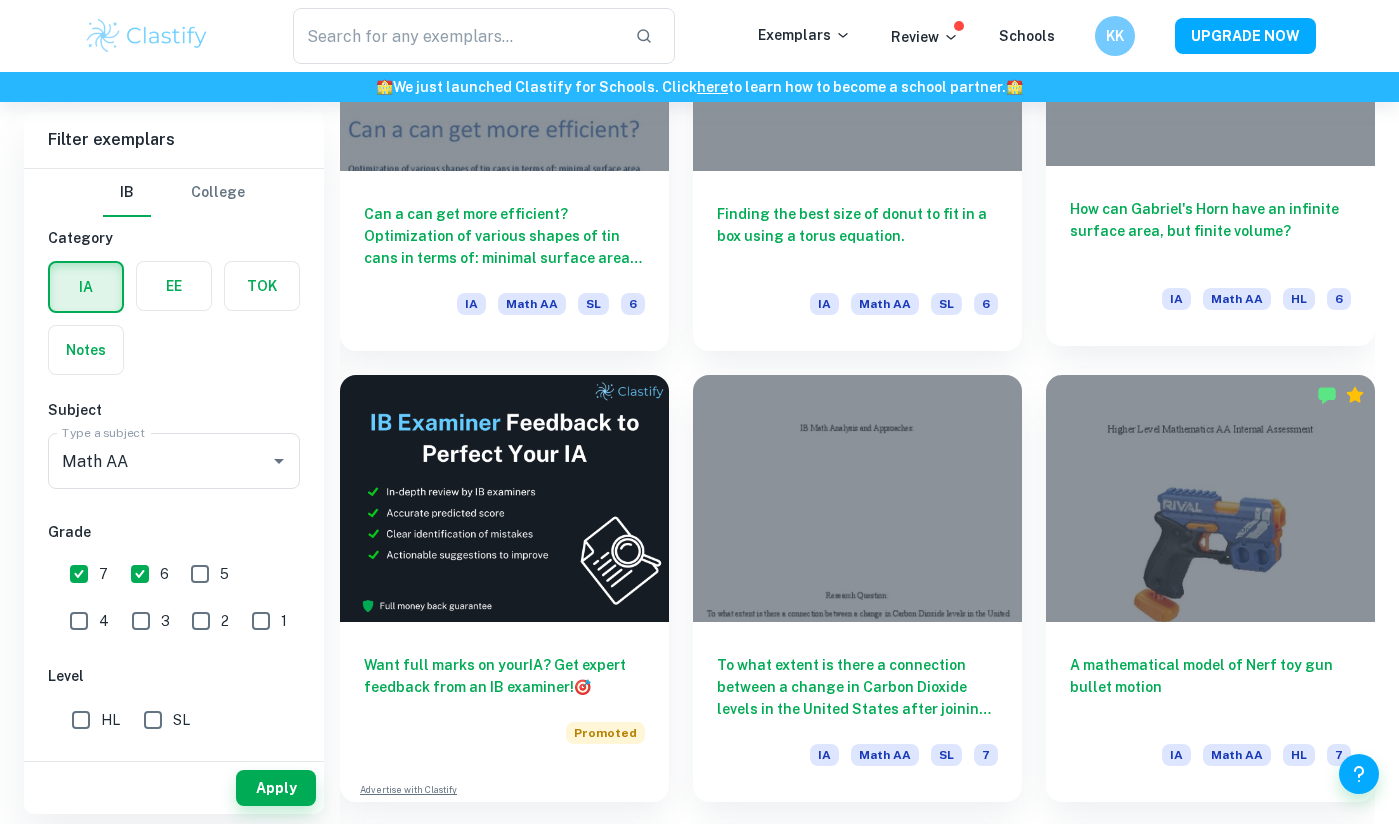 drag, startPoint x: 1157, startPoint y: 271, endPoint x: 1169, endPoint y: 193, distance: 78.91768 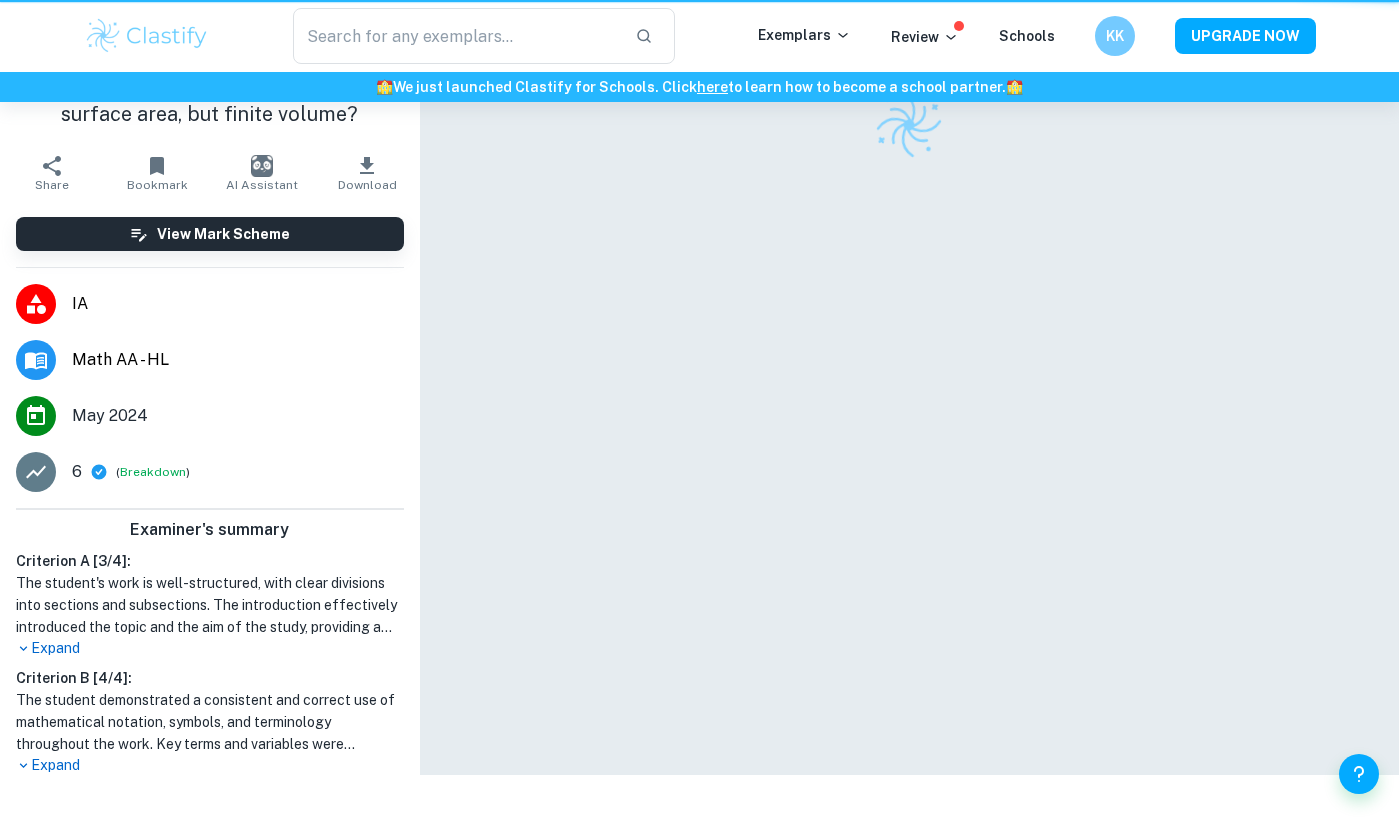 scroll, scrollTop: 102, scrollLeft: 0, axis: vertical 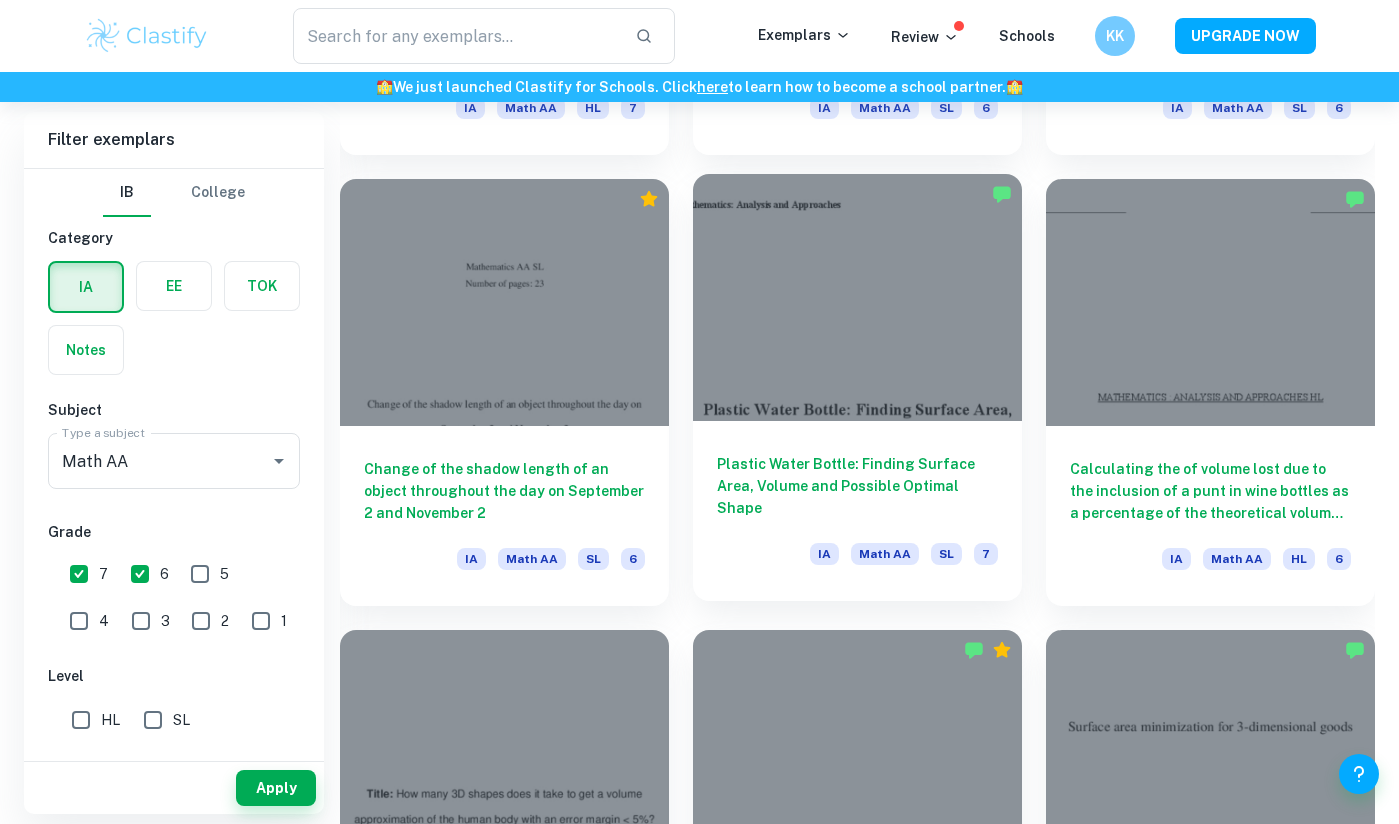 click at bounding box center [857, 297] 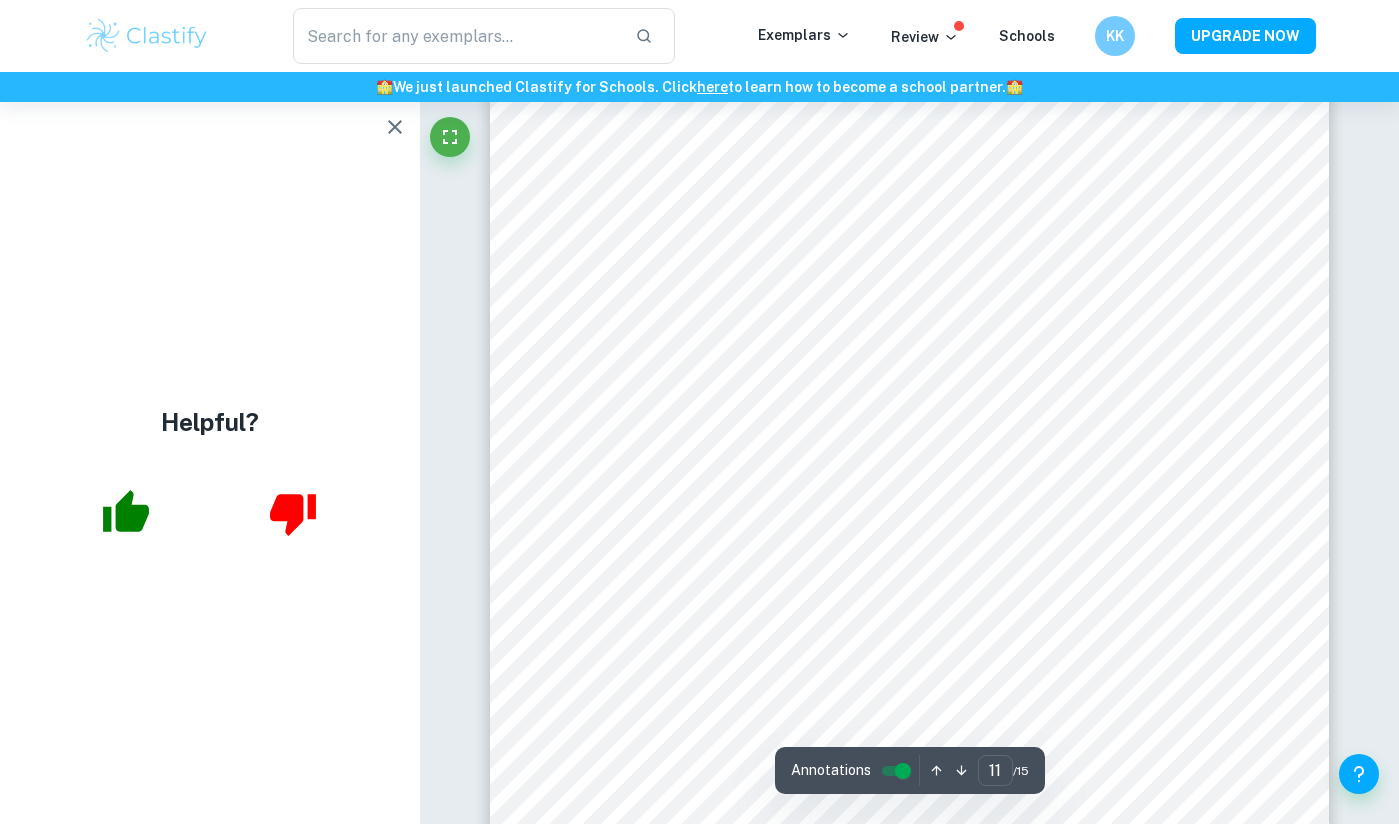 scroll, scrollTop: 12555, scrollLeft: 0, axis: vertical 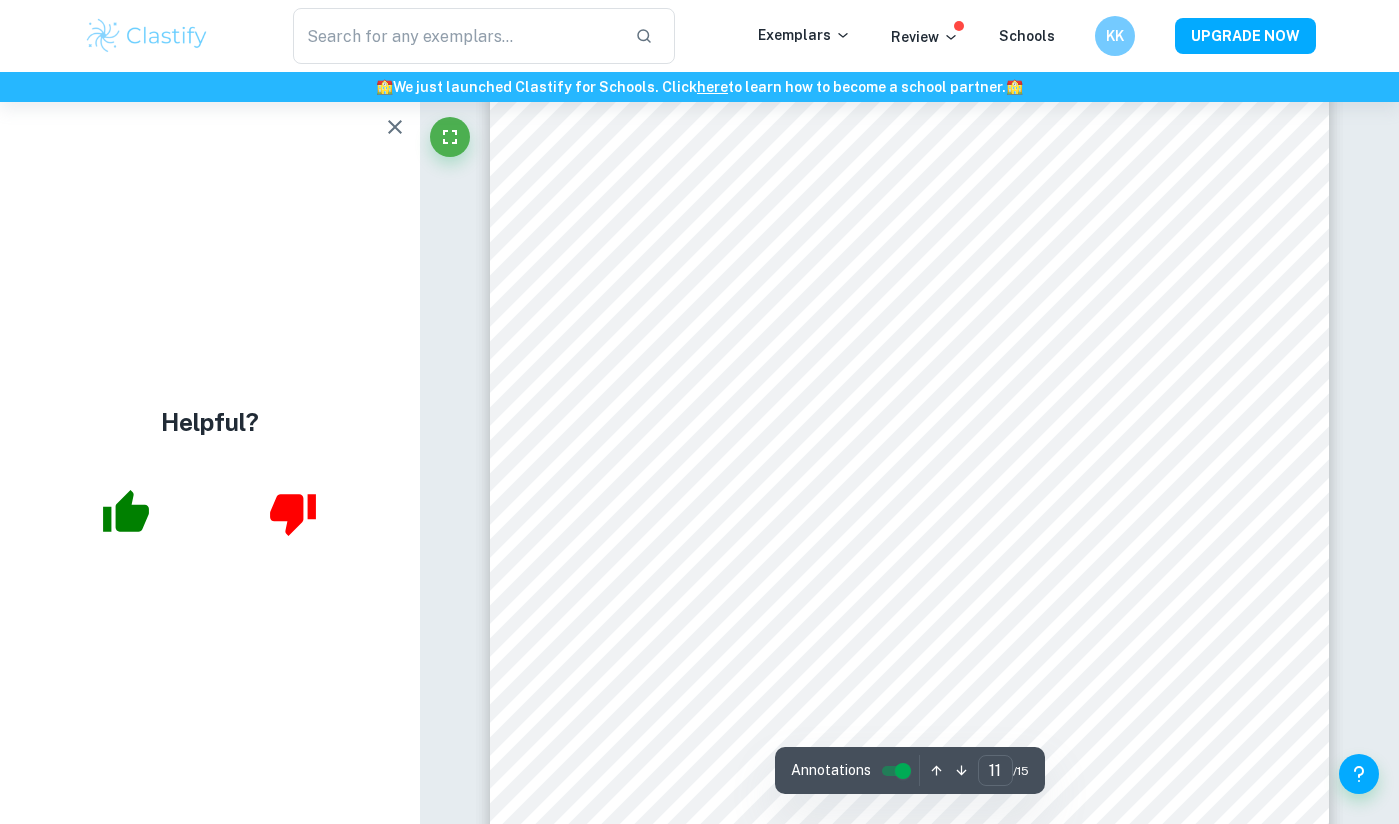 click 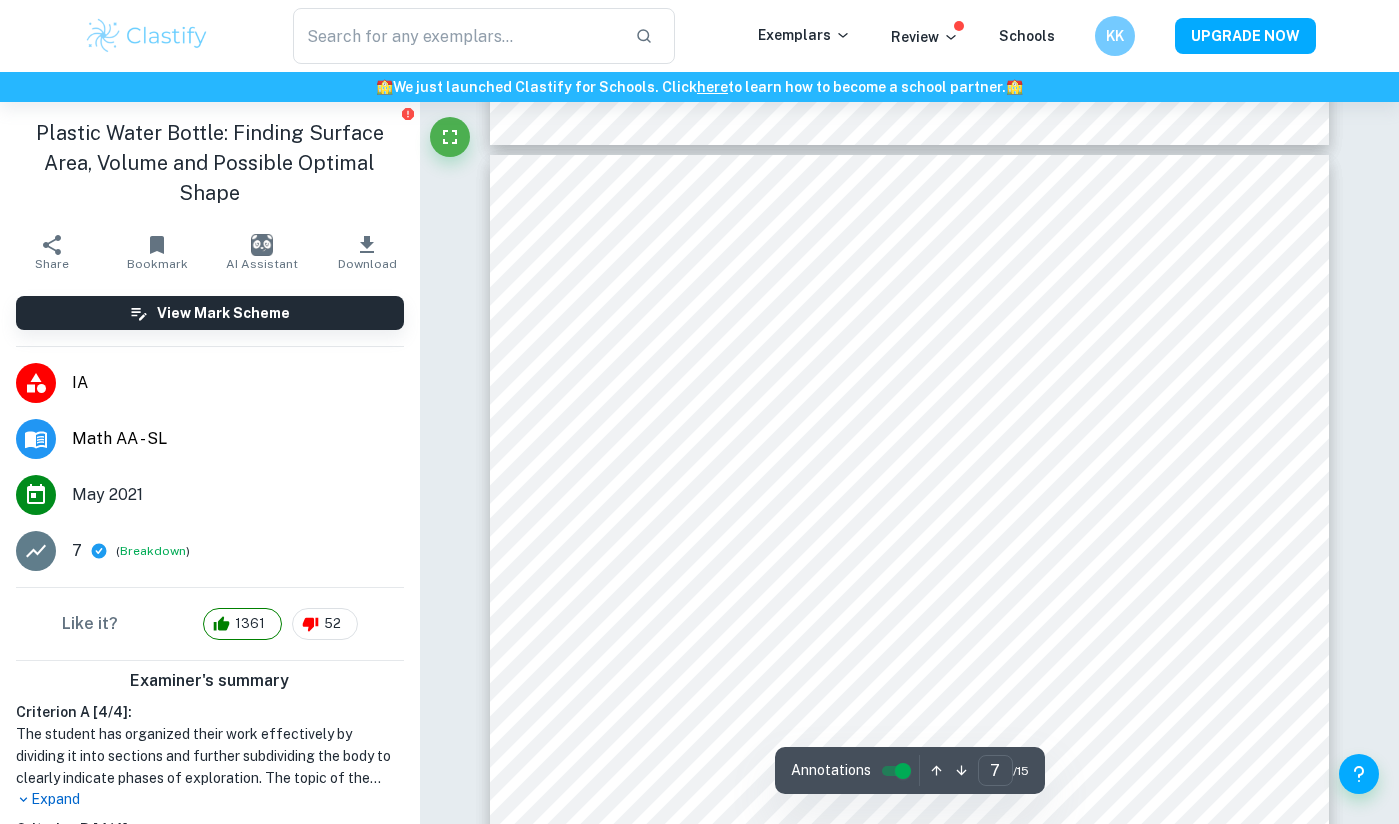 scroll, scrollTop: 7081, scrollLeft: 0, axis: vertical 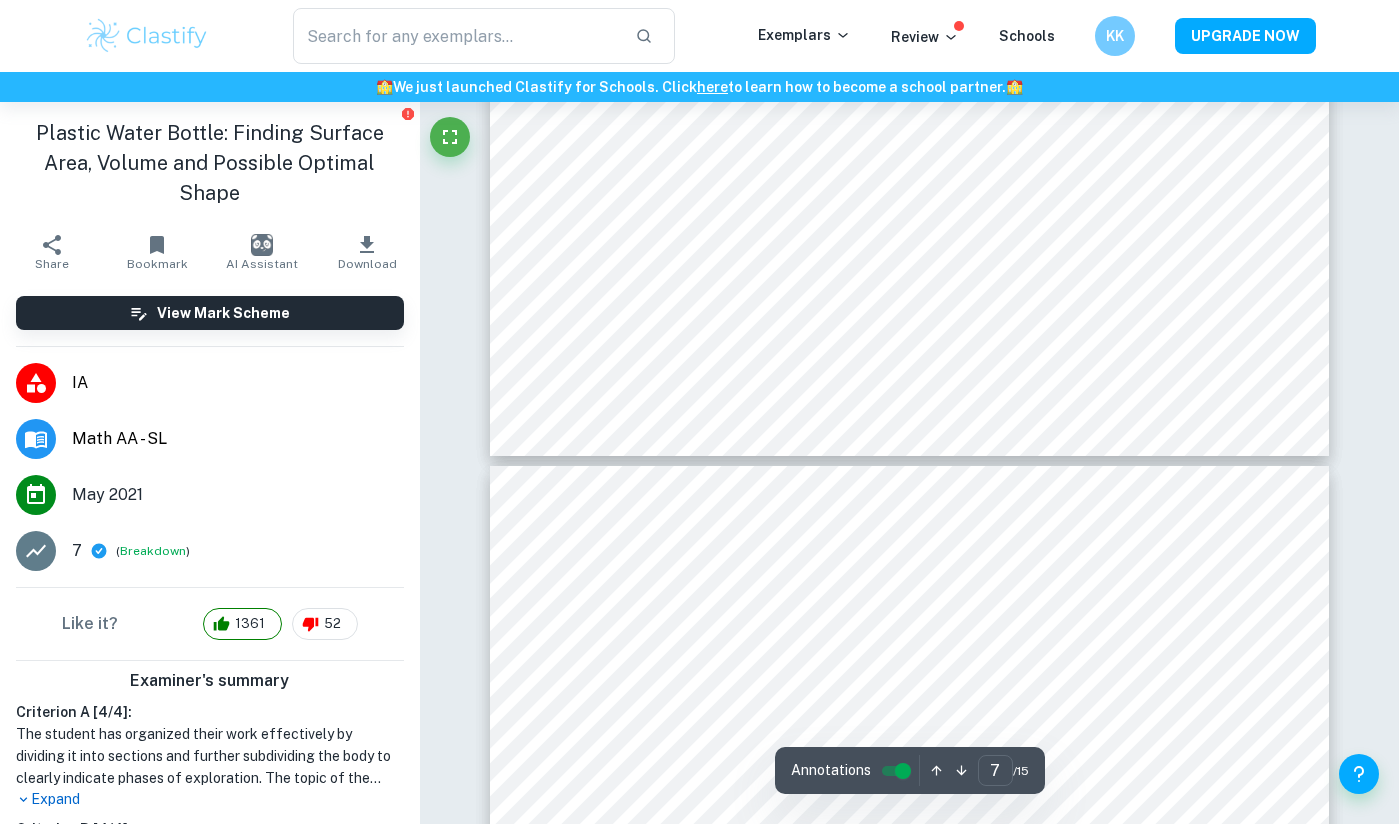type on "6" 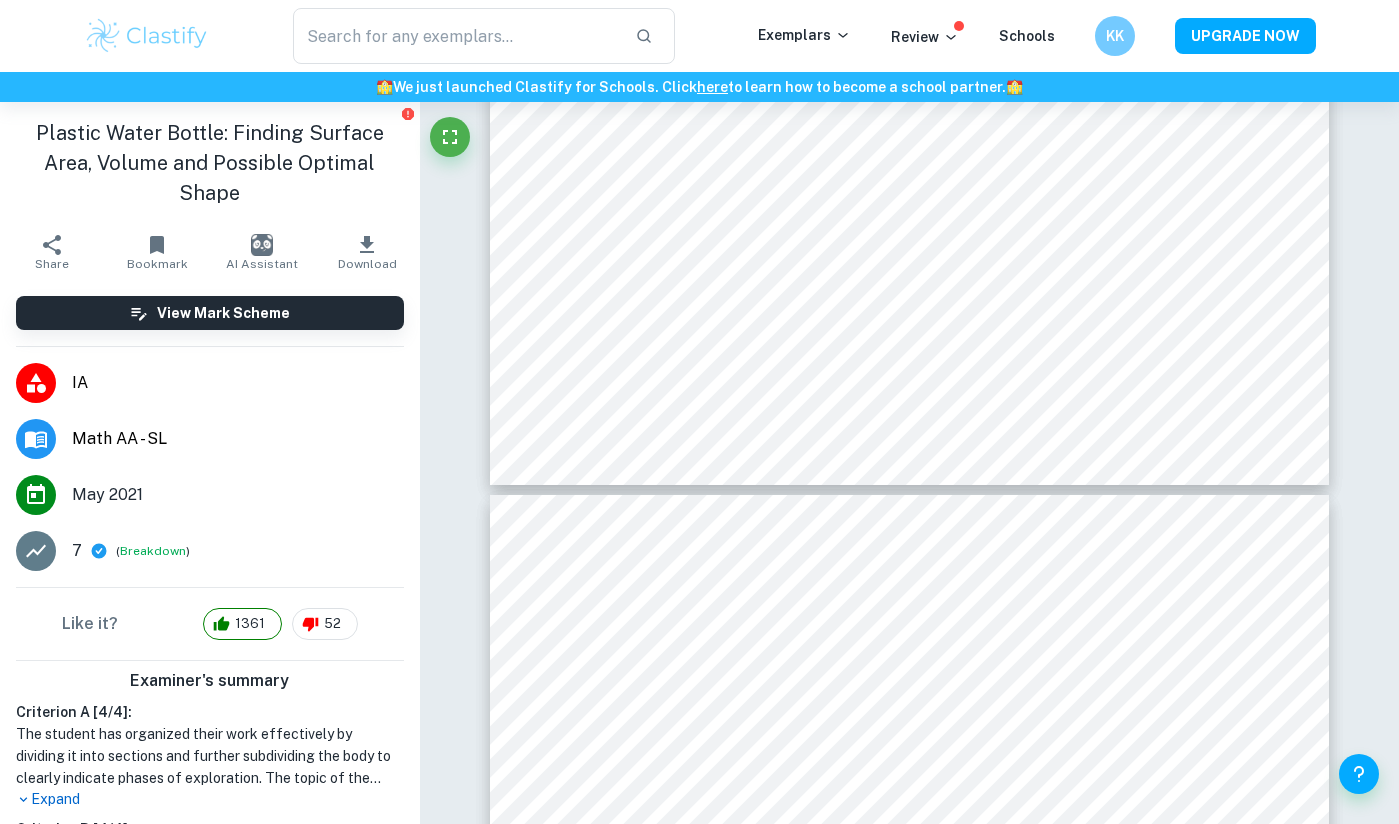 click on "Plastic Water Bottle: Finding Surface Area, Volume and Possible Optimal Shape" at bounding box center [210, 163] 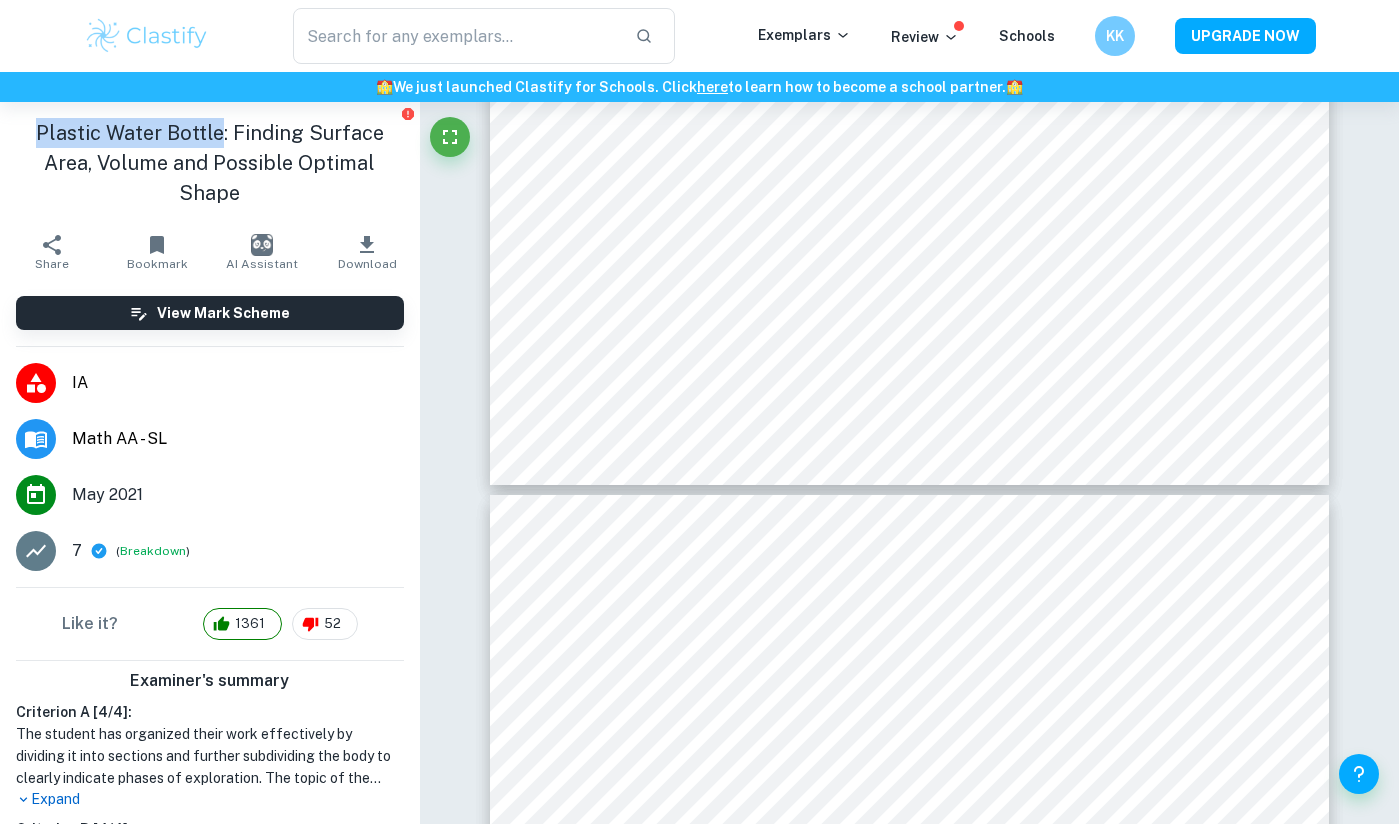 drag, startPoint x: 68, startPoint y: 133, endPoint x: 175, endPoint y: 133, distance: 107 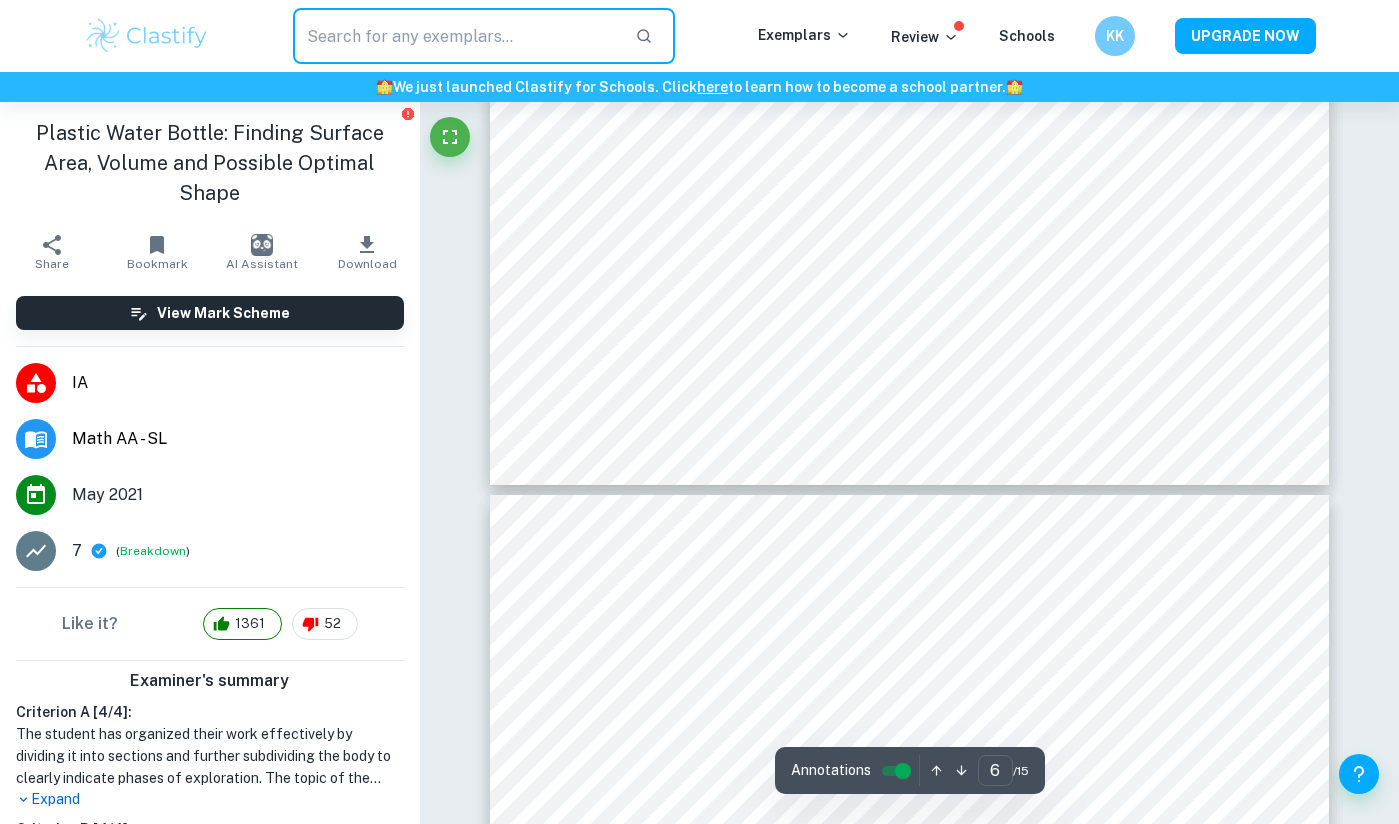 click at bounding box center (456, 36) 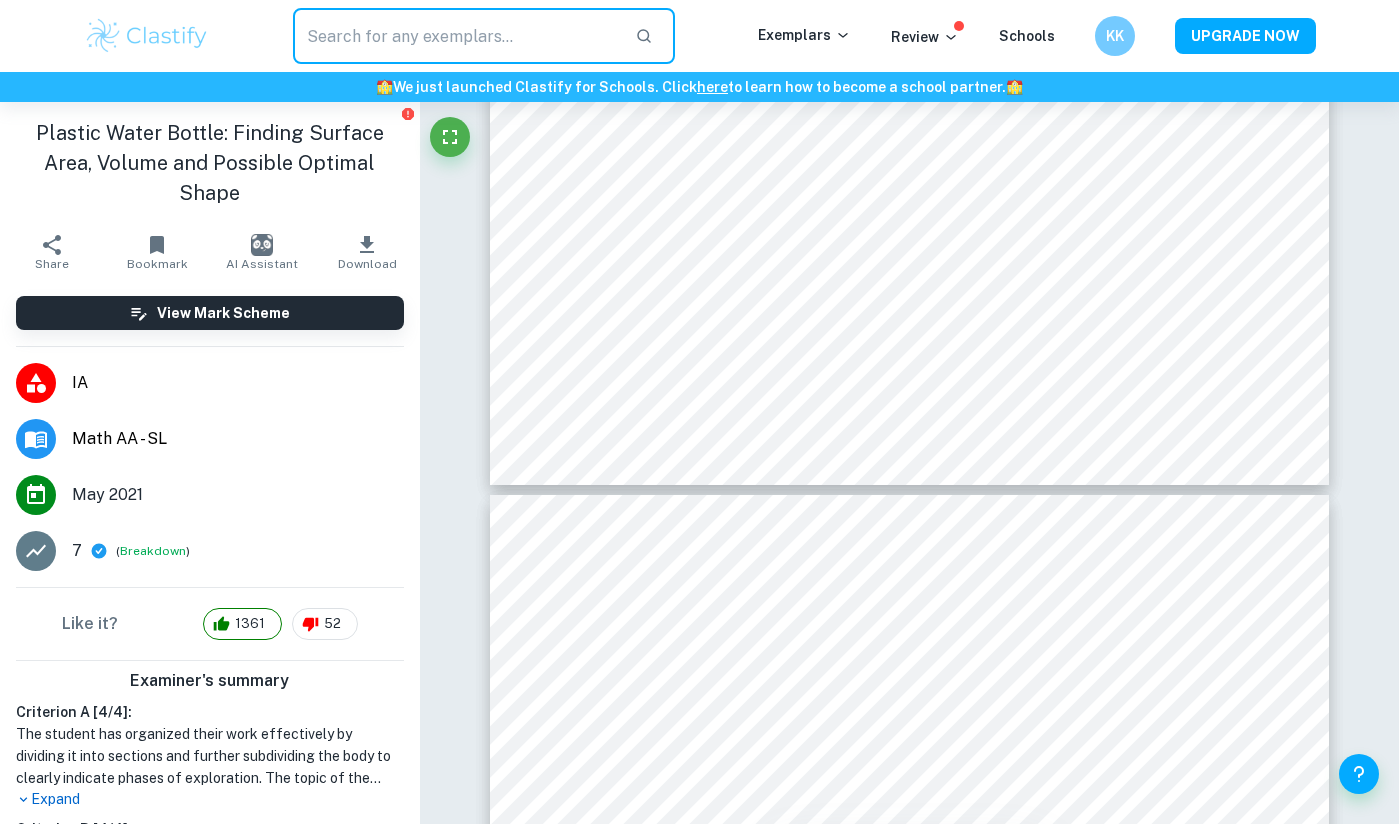 paste on "Plastic Water Bottle" 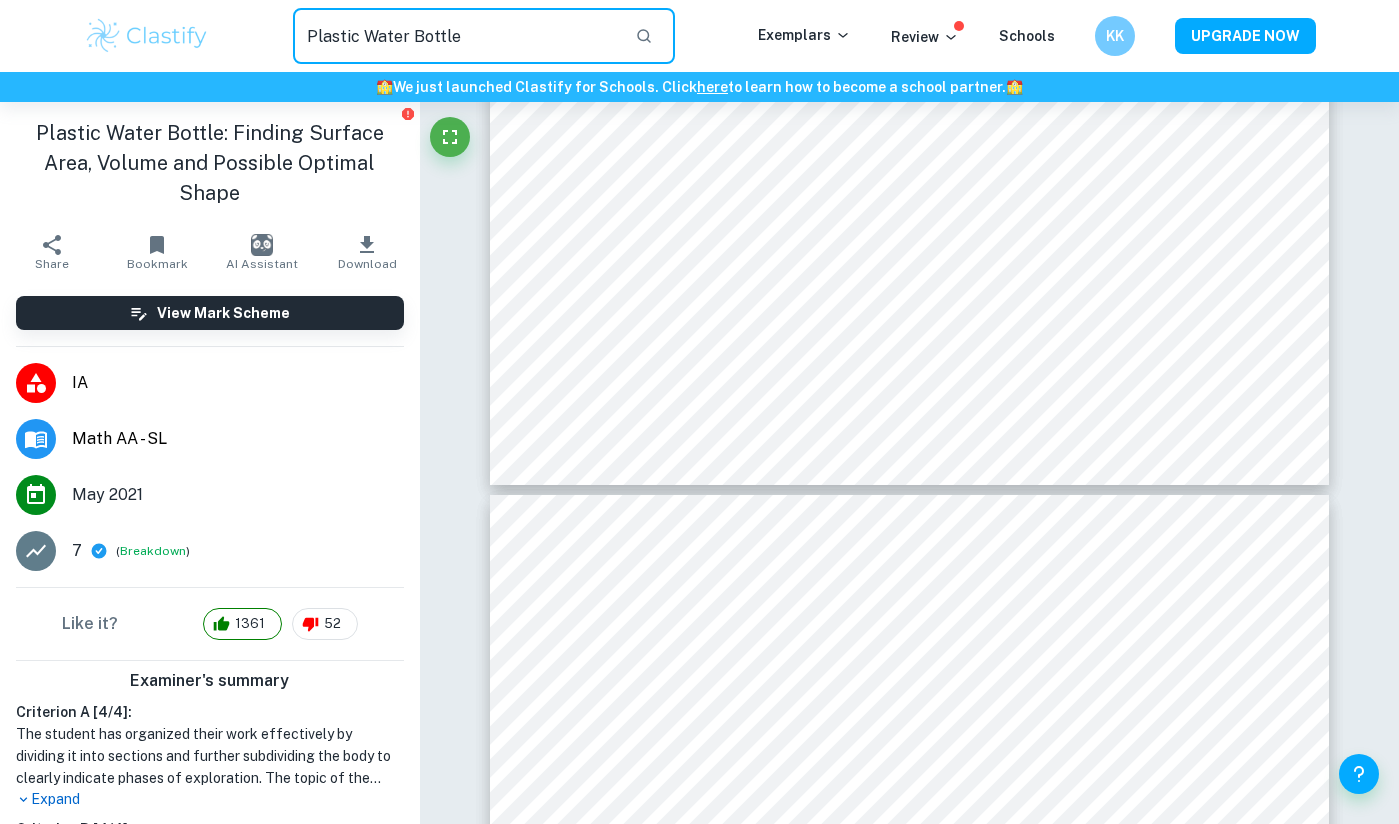 type on "Plastic Water Bottle" 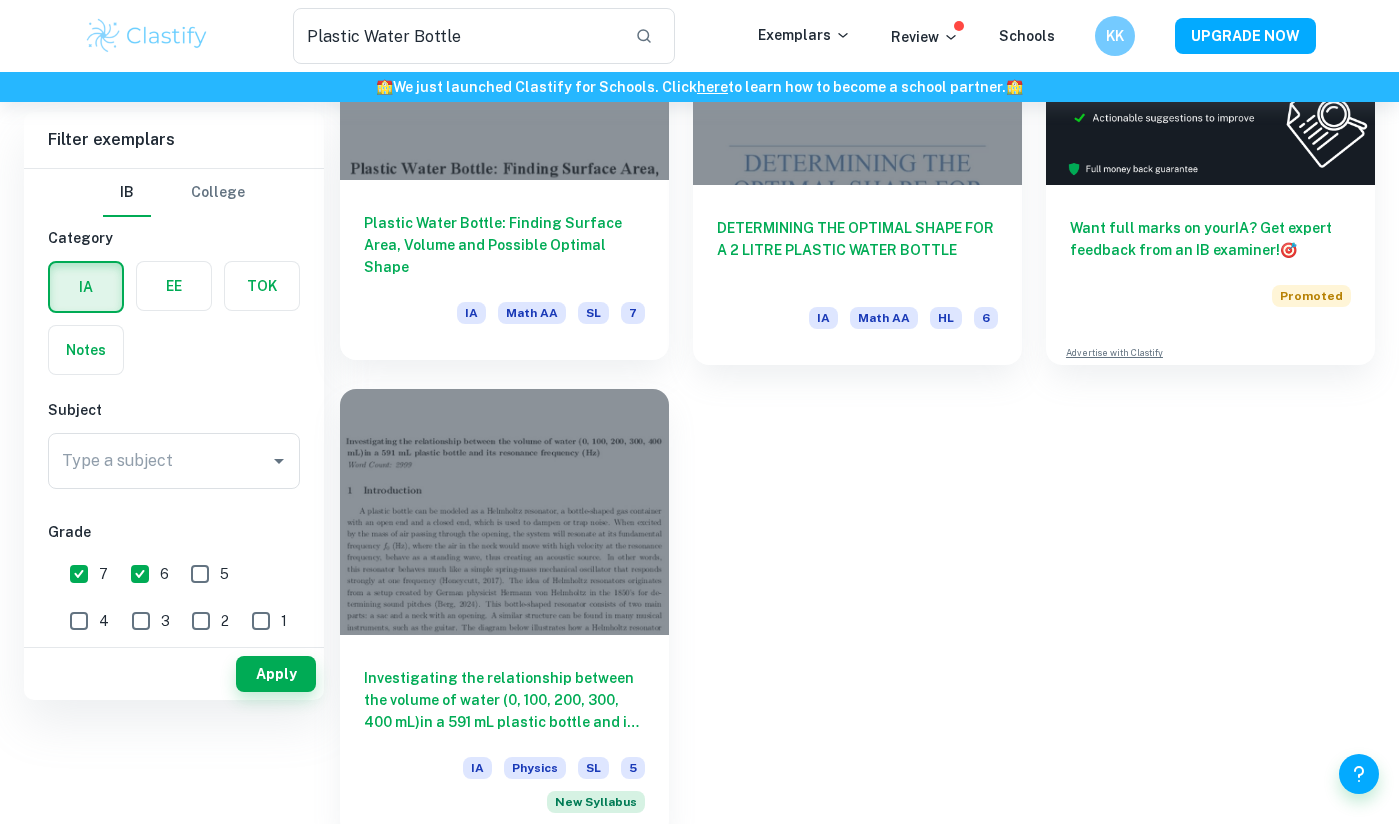 scroll, scrollTop: 0, scrollLeft: 0, axis: both 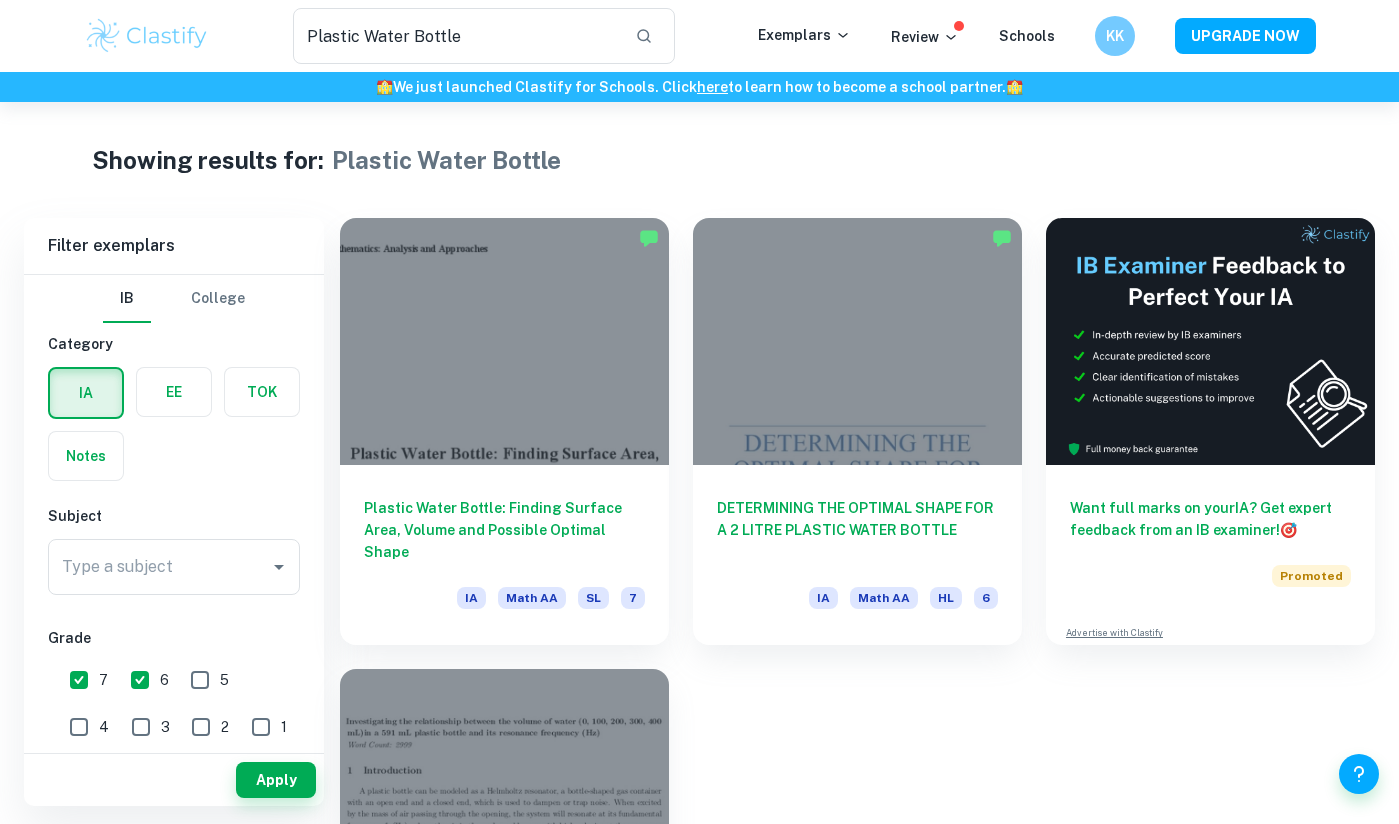 click at bounding box center (147, 36) 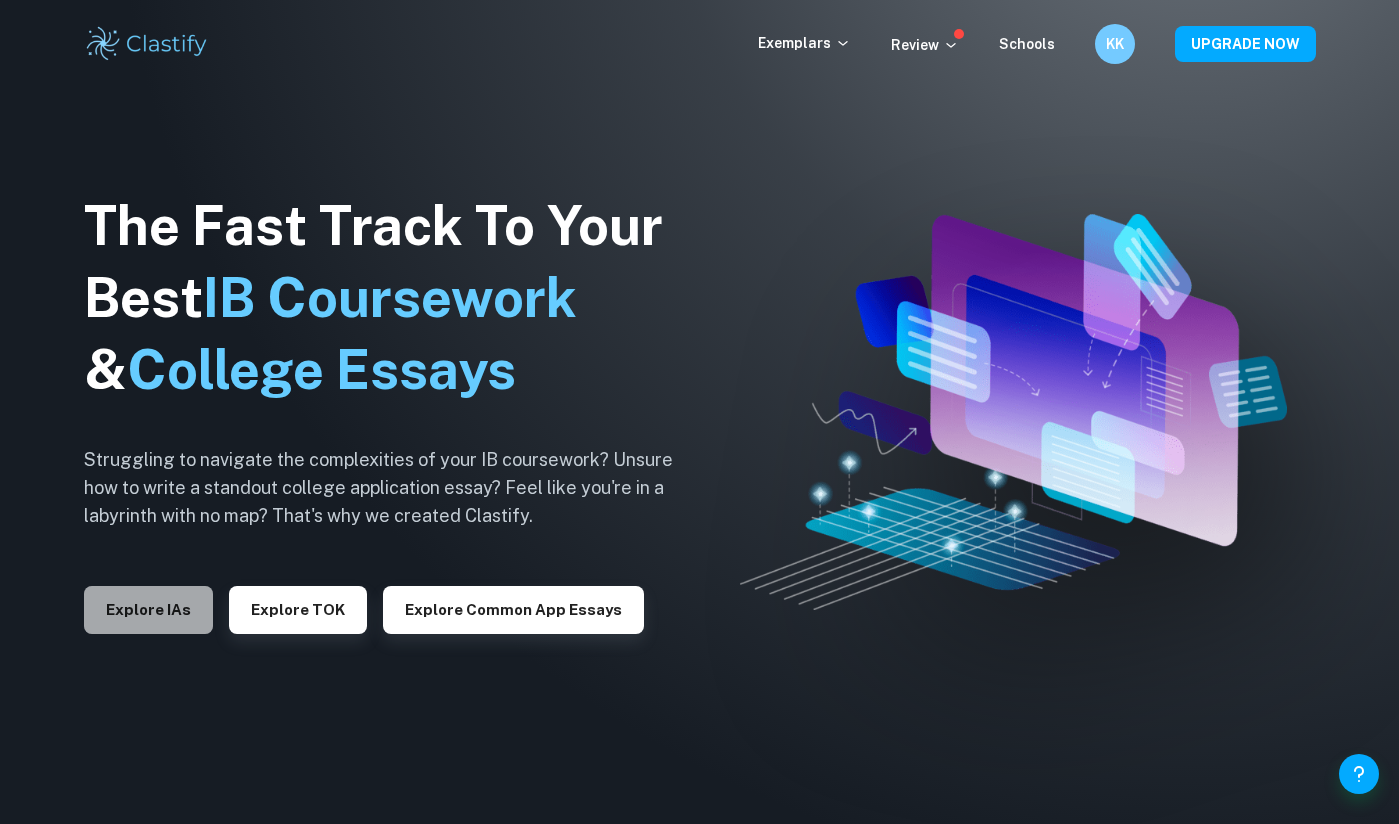 click on "Explore IAs" at bounding box center [148, 610] 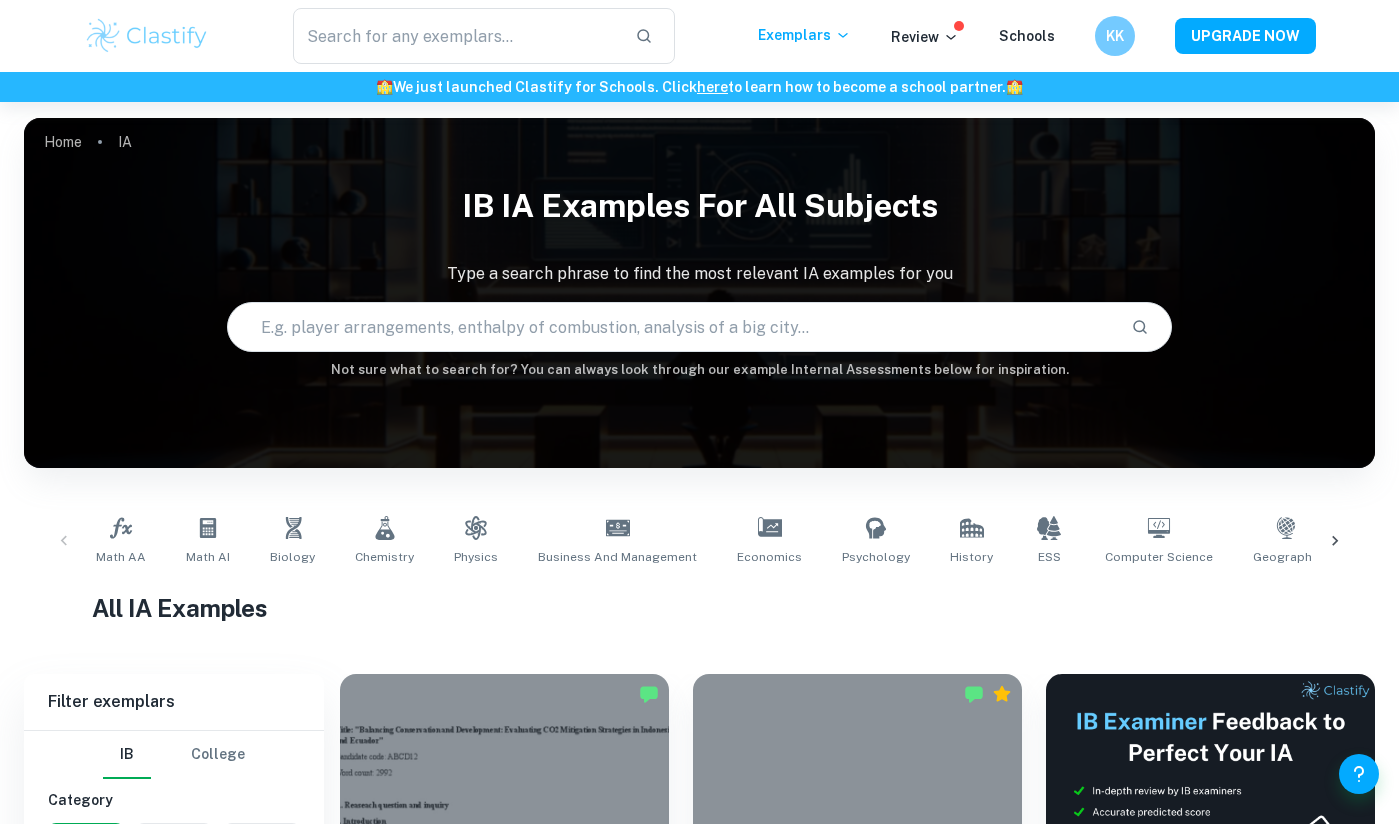 click at bounding box center [672, 327] 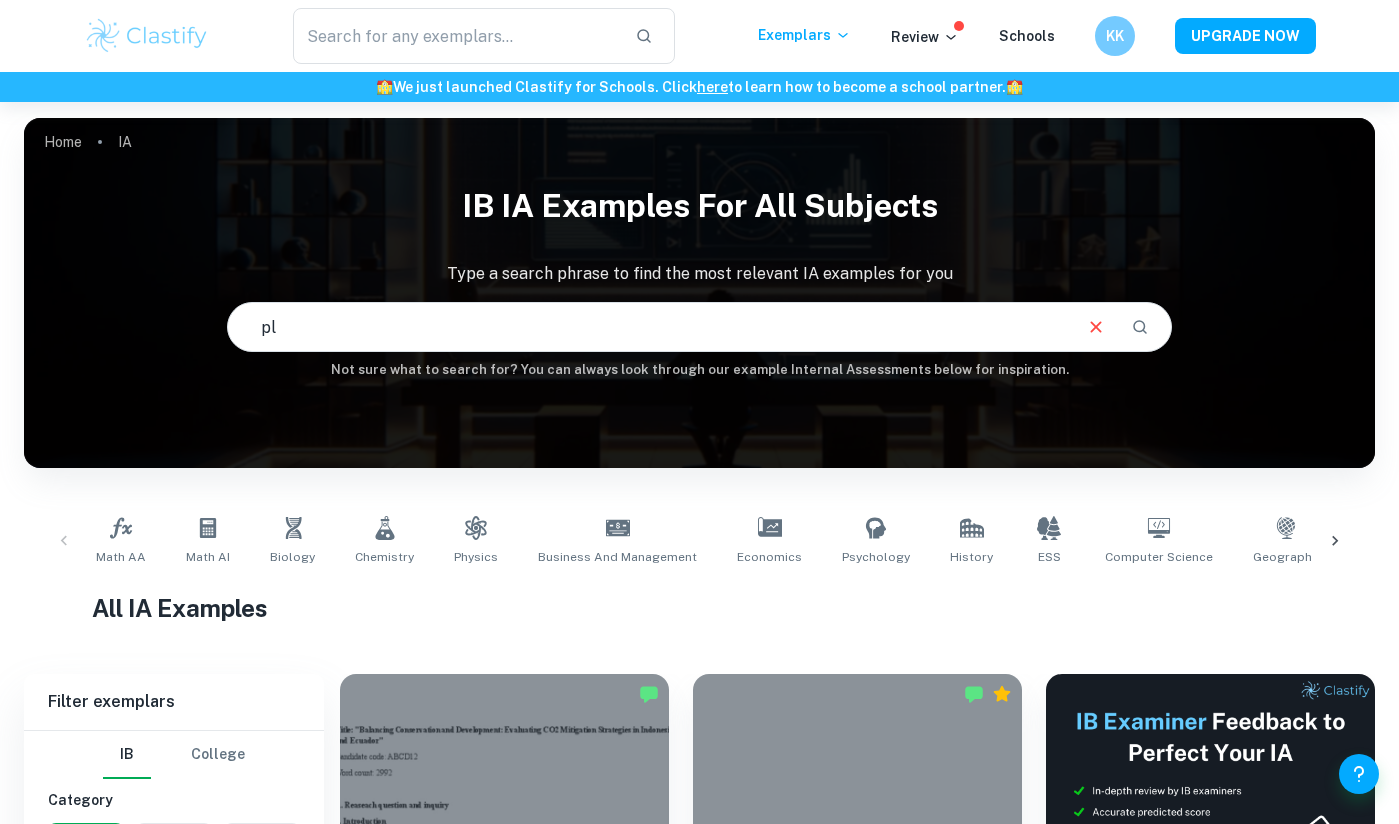 type on "p" 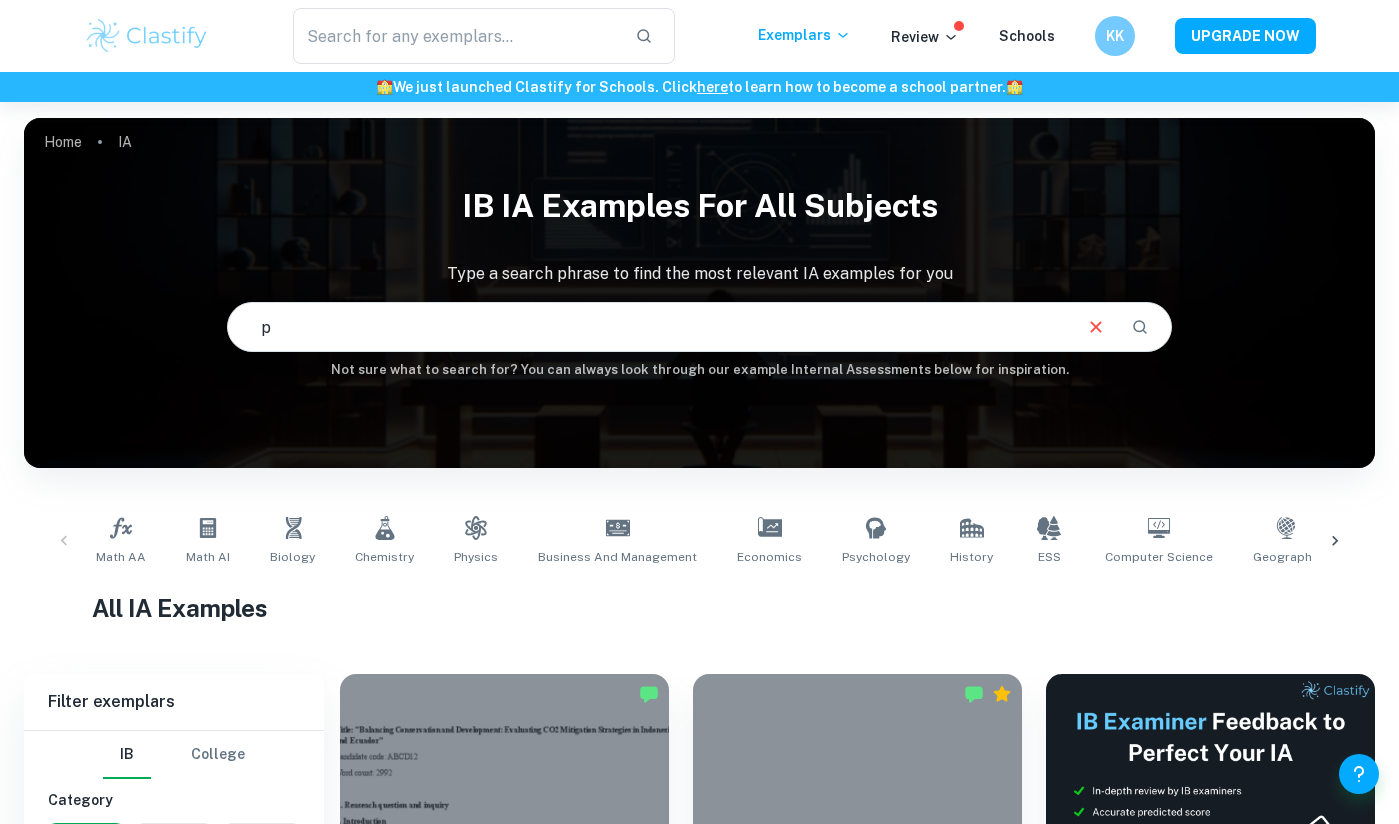 type 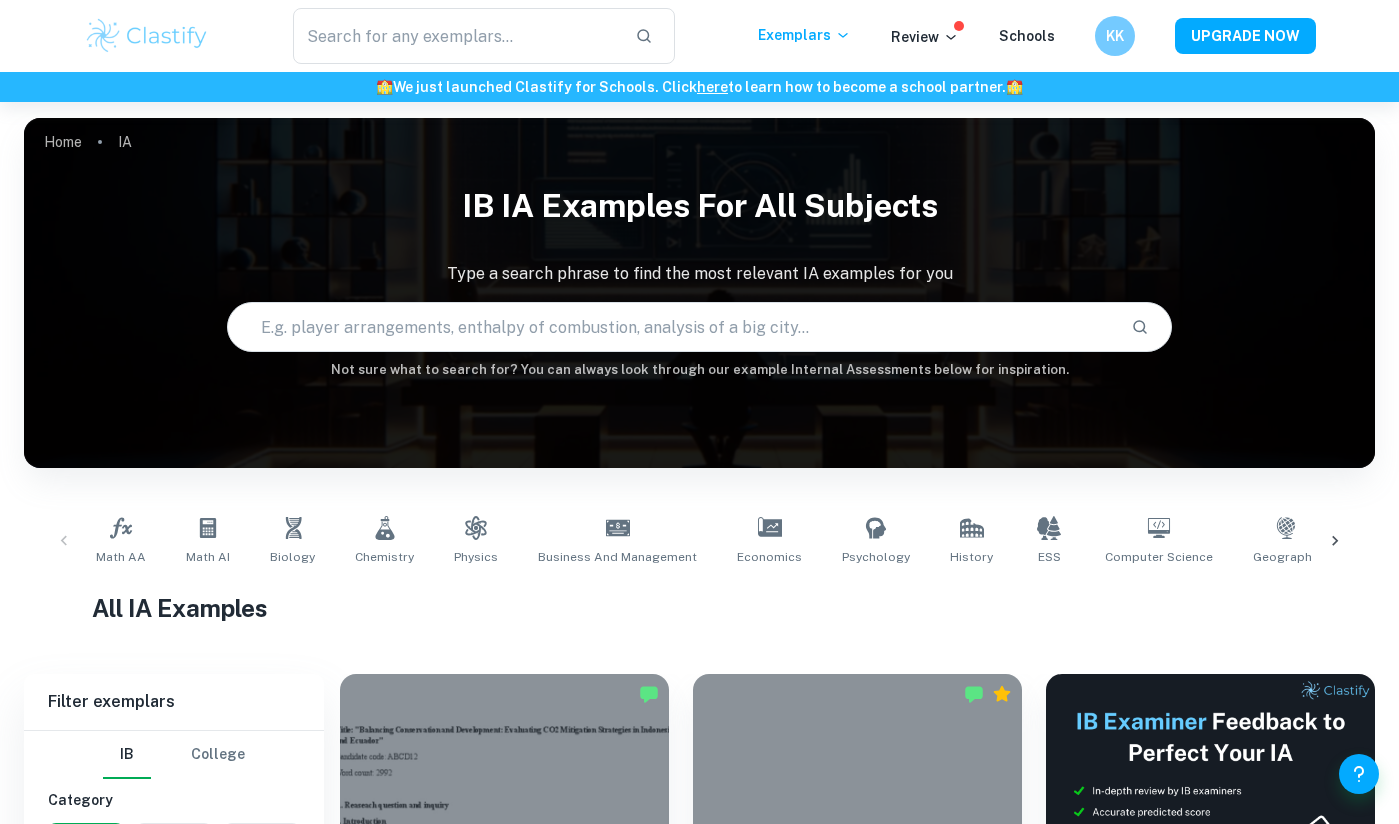 click on "IB IA examples for all subjects" at bounding box center [699, 206] 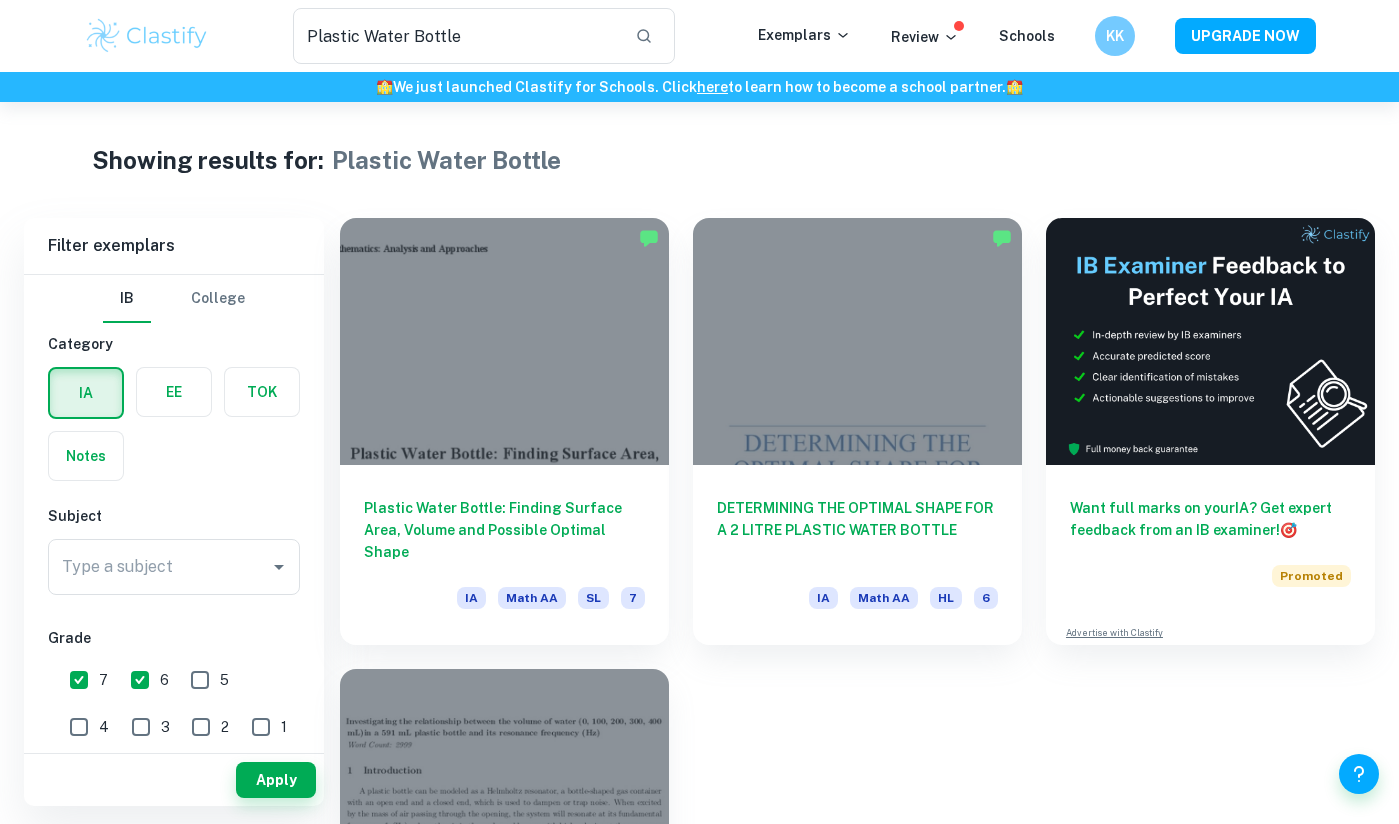 type 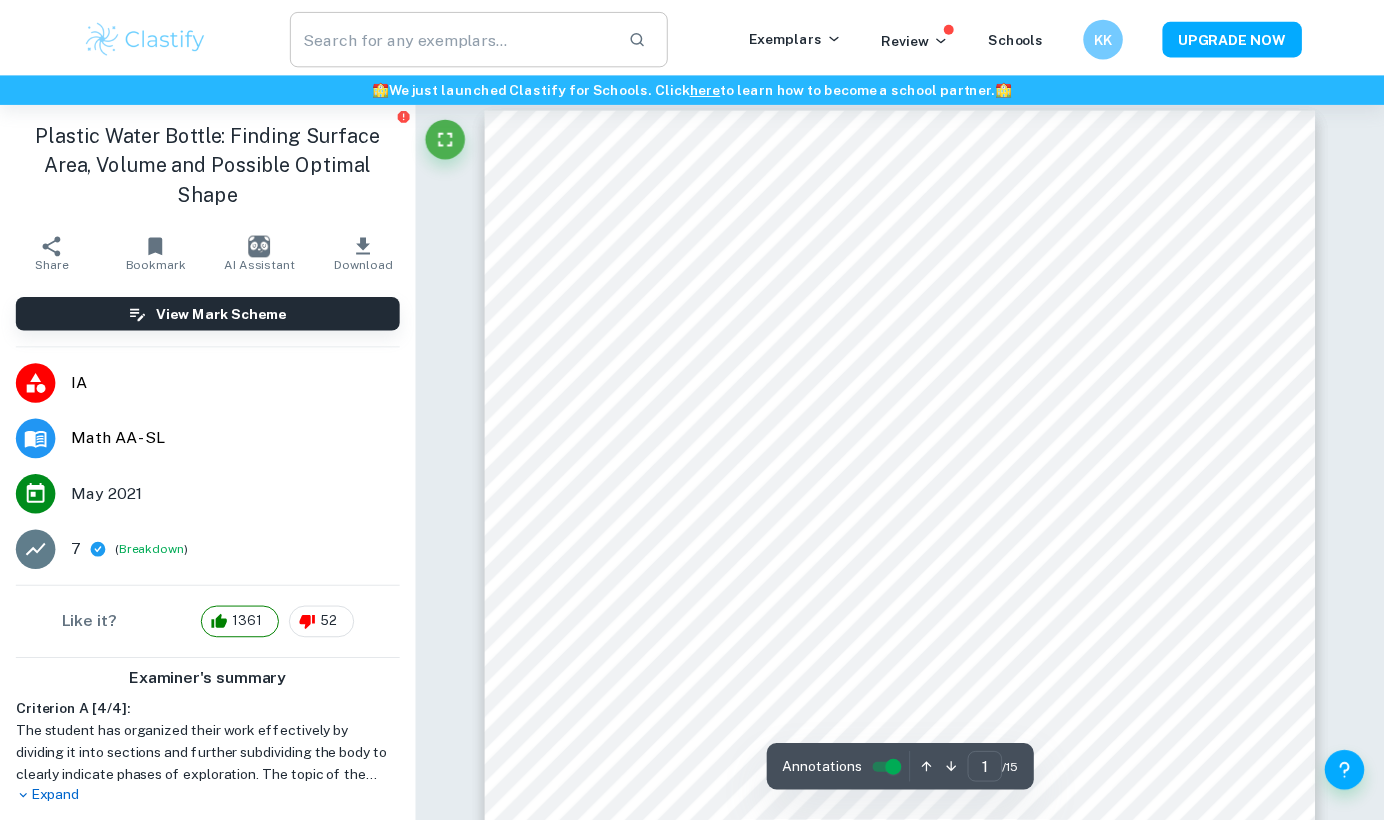 scroll, scrollTop: 0, scrollLeft: 0, axis: both 